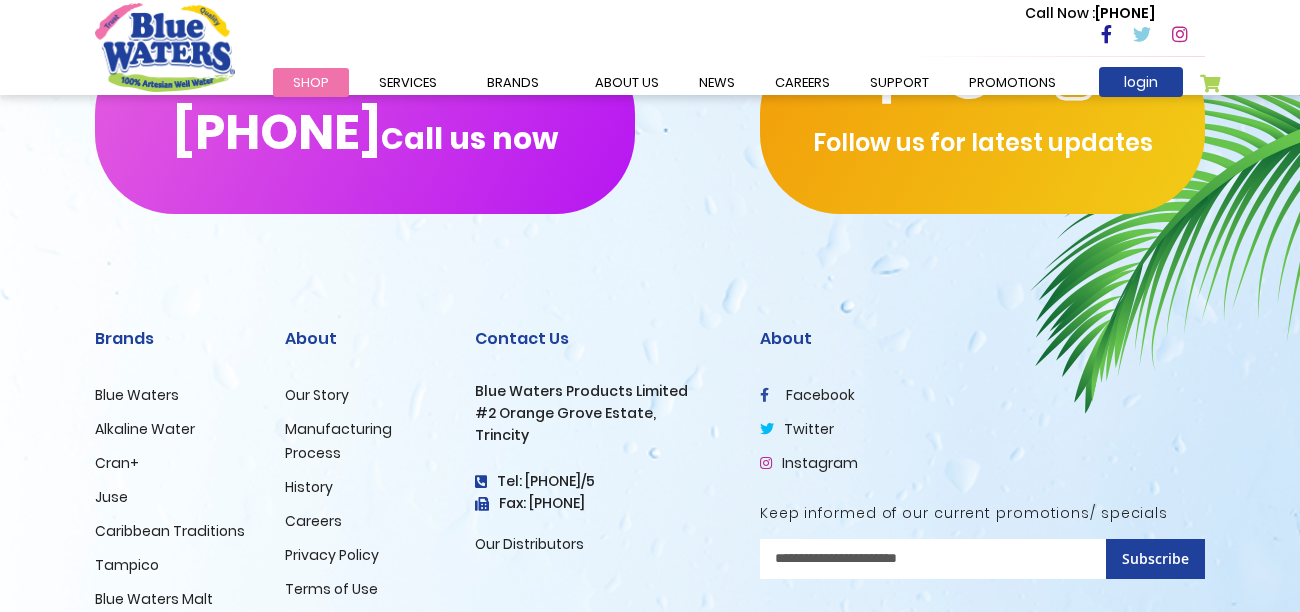 scroll, scrollTop: 3283, scrollLeft: 0, axis: vertical 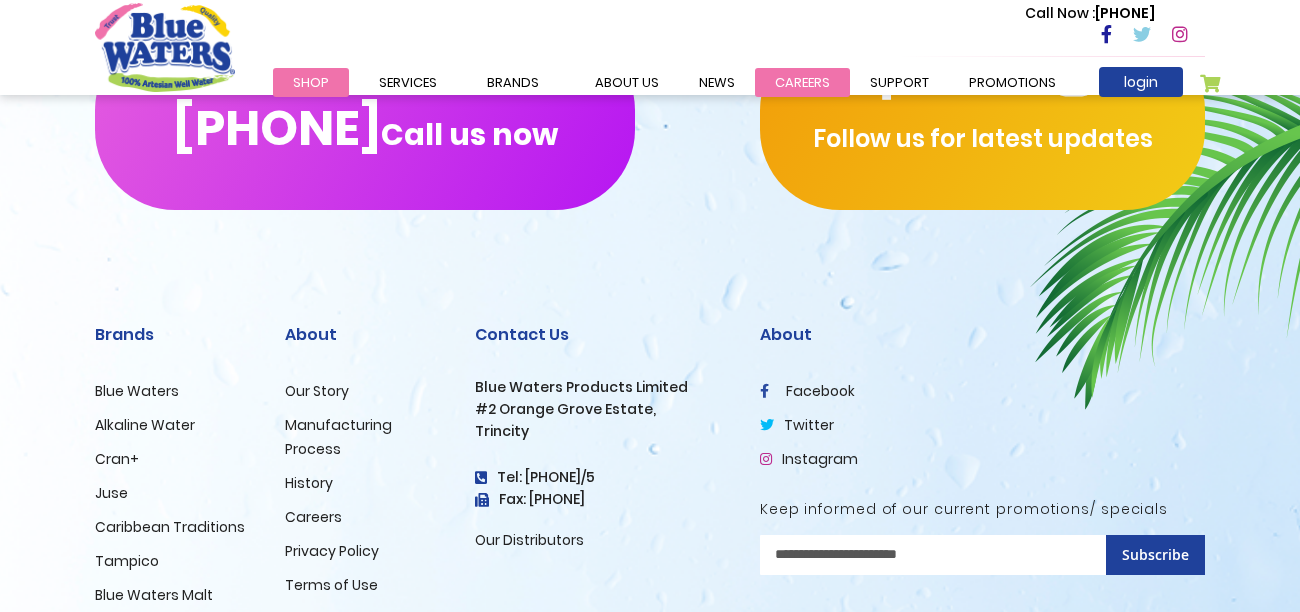 click on "careers" at bounding box center (802, 82) 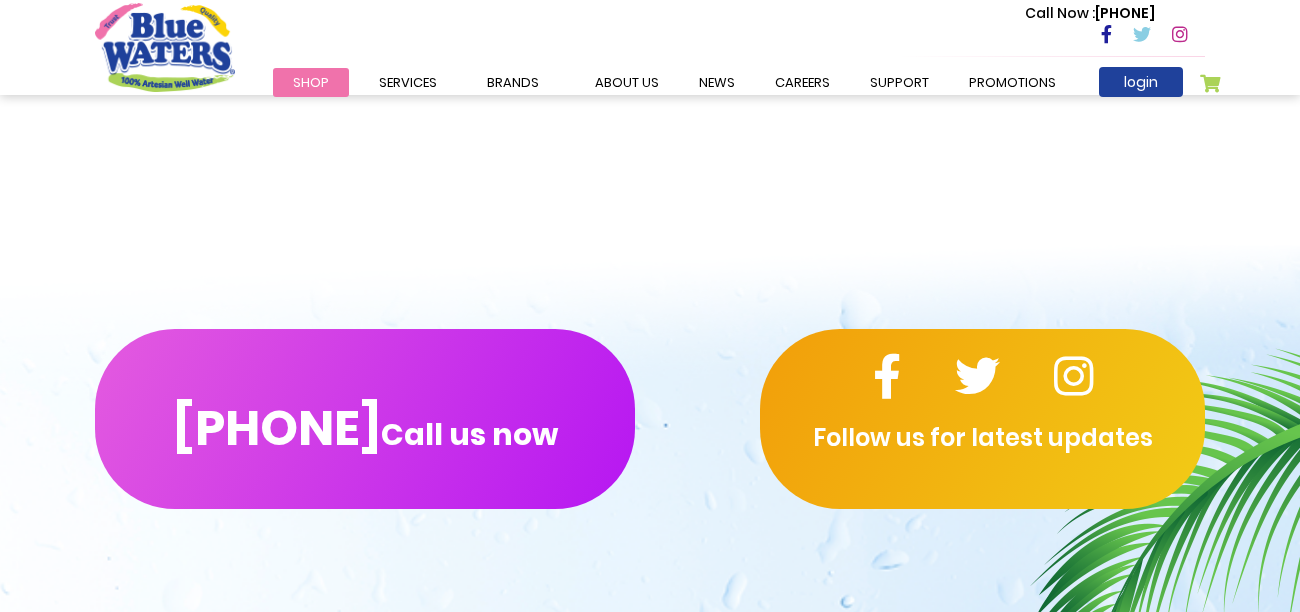 scroll, scrollTop: 2157, scrollLeft: 0, axis: vertical 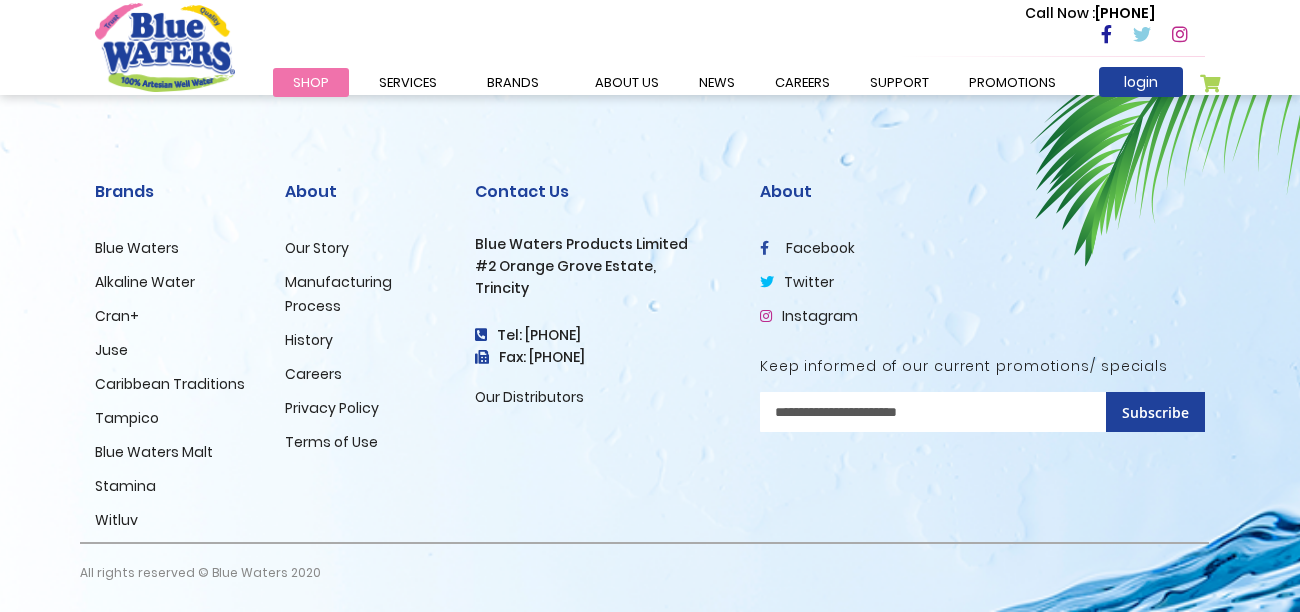 click on "Manufacturing Process" at bounding box center (338, 294) 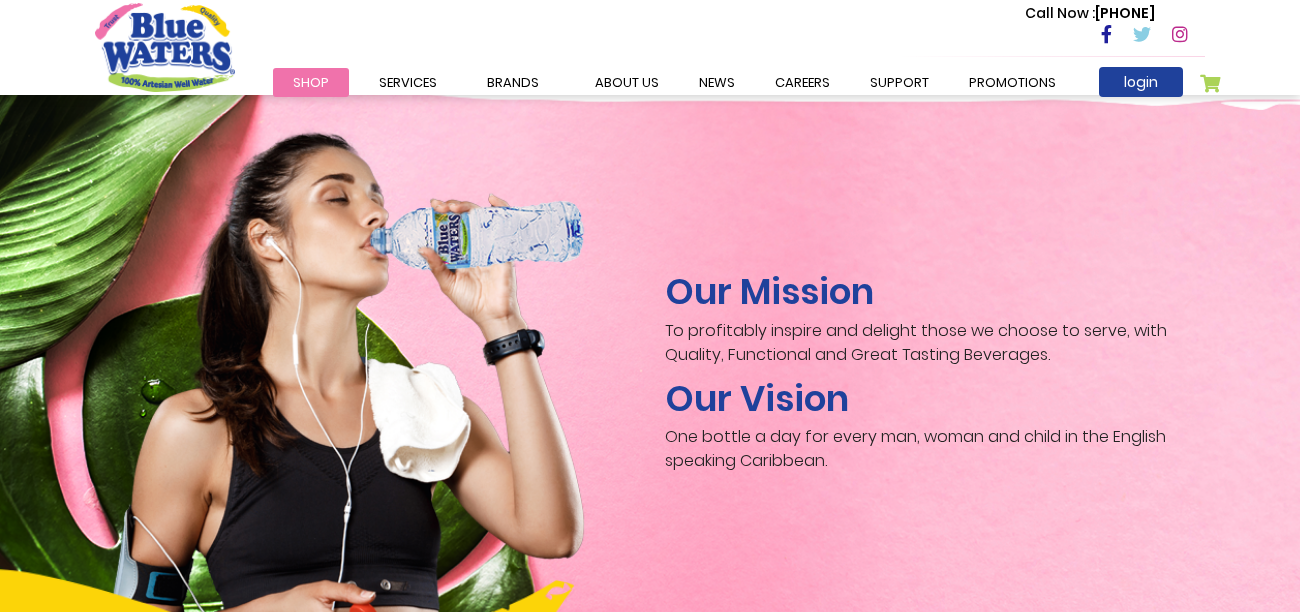 scroll, scrollTop: 2949, scrollLeft: 0, axis: vertical 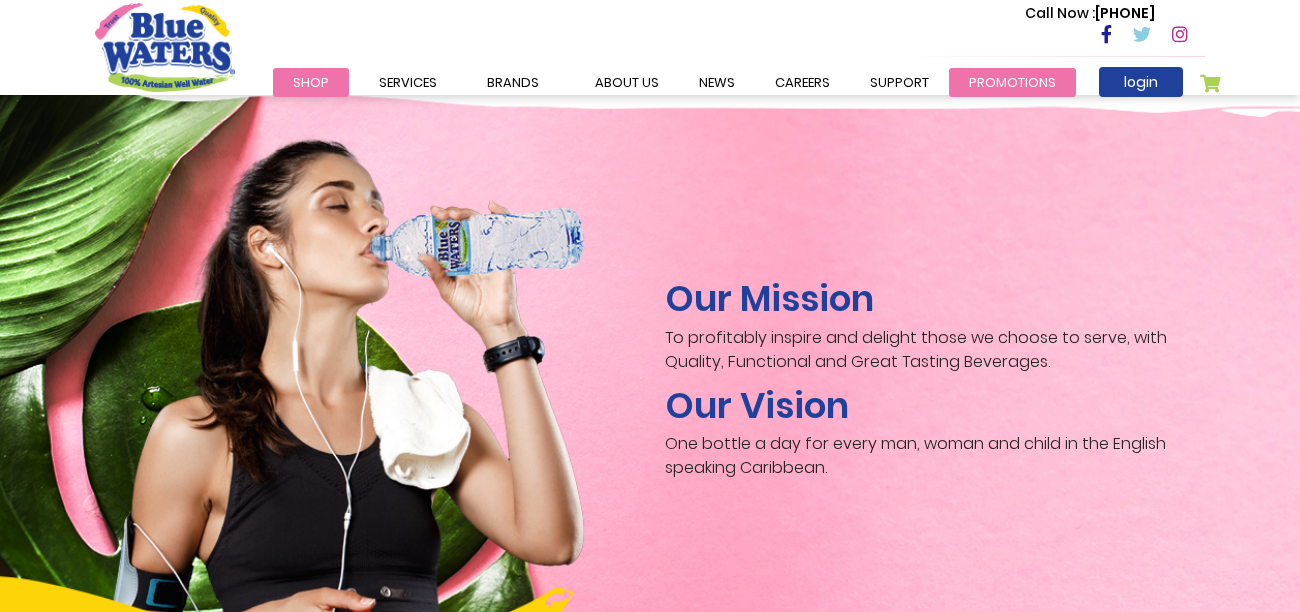 click on "Promotions" at bounding box center (1012, 82) 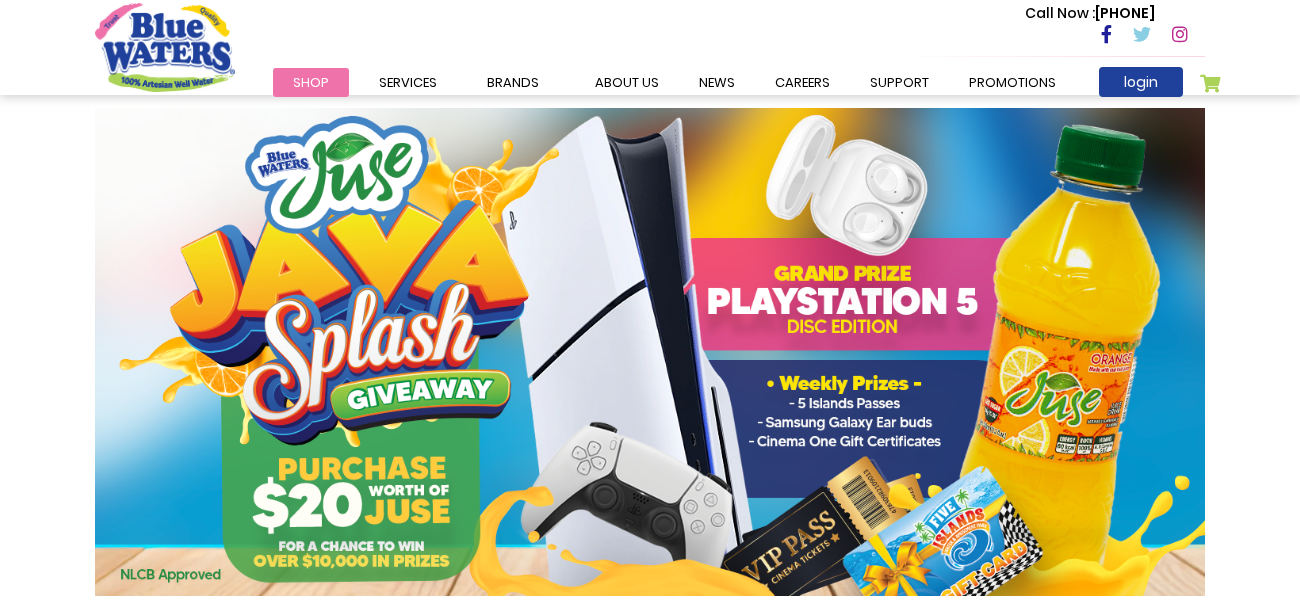 scroll, scrollTop: 0, scrollLeft: 0, axis: both 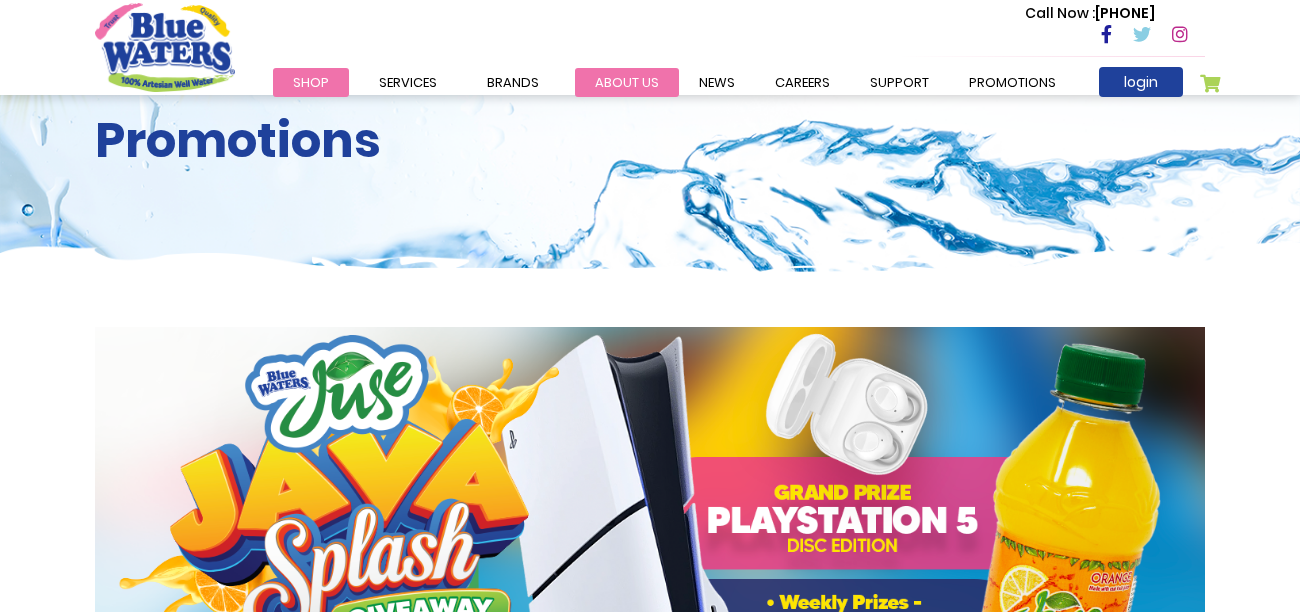 click on "about us" at bounding box center (627, 82) 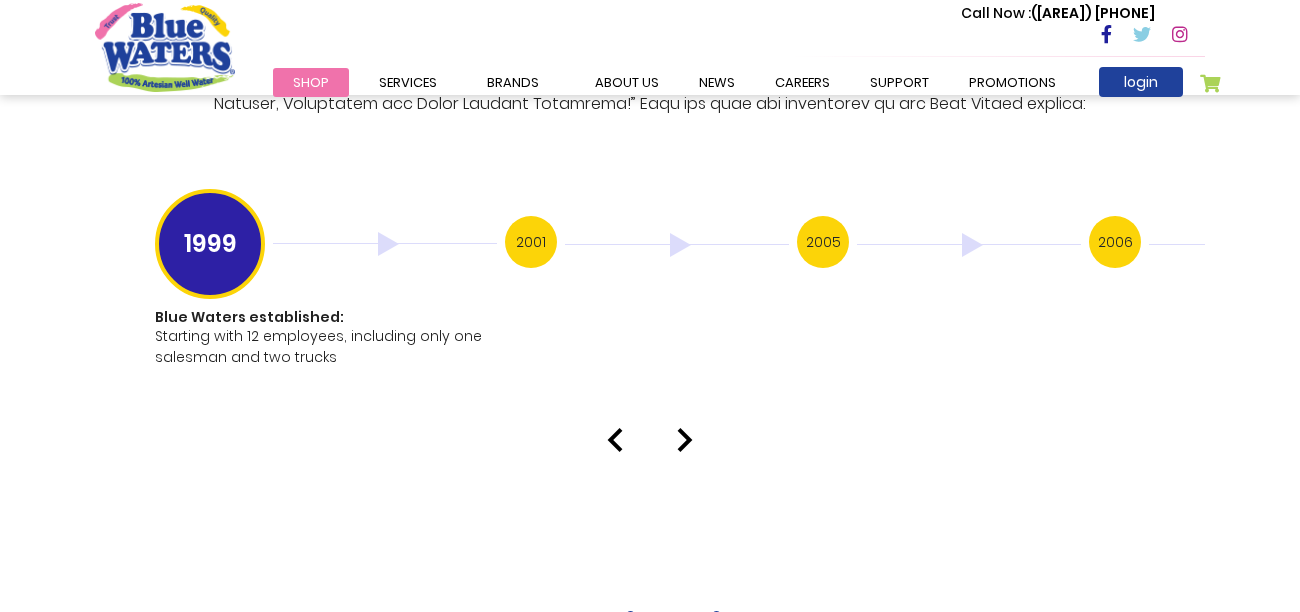 scroll, scrollTop: 3997, scrollLeft: 0, axis: vertical 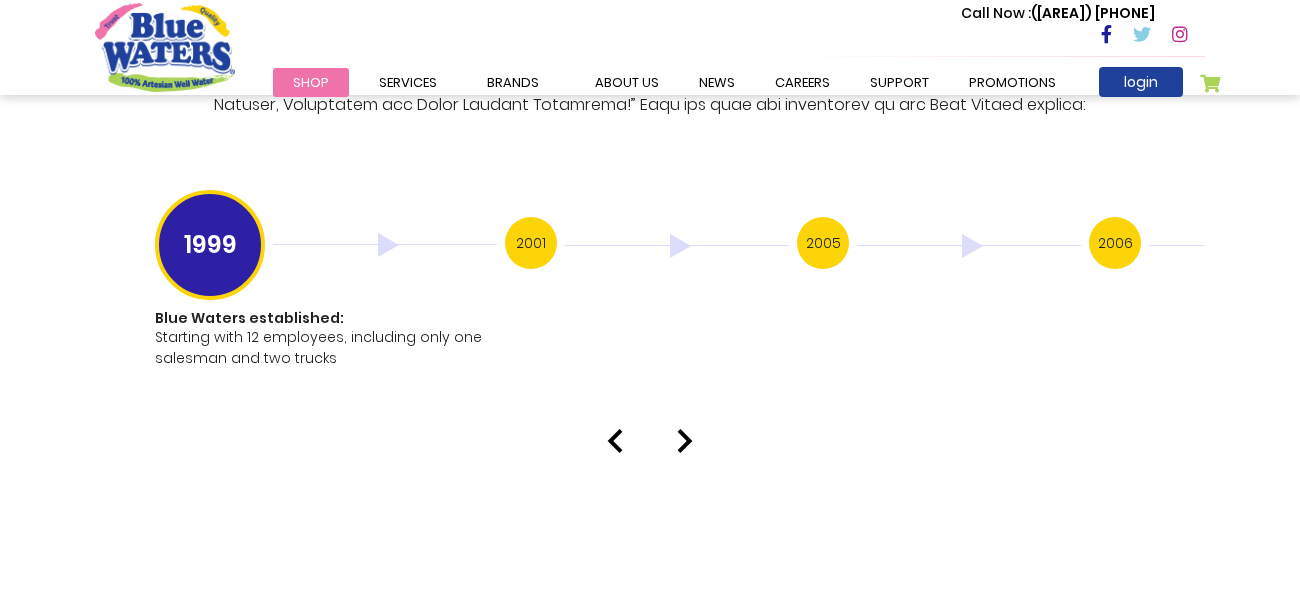 click at bounding box center [685, 441] 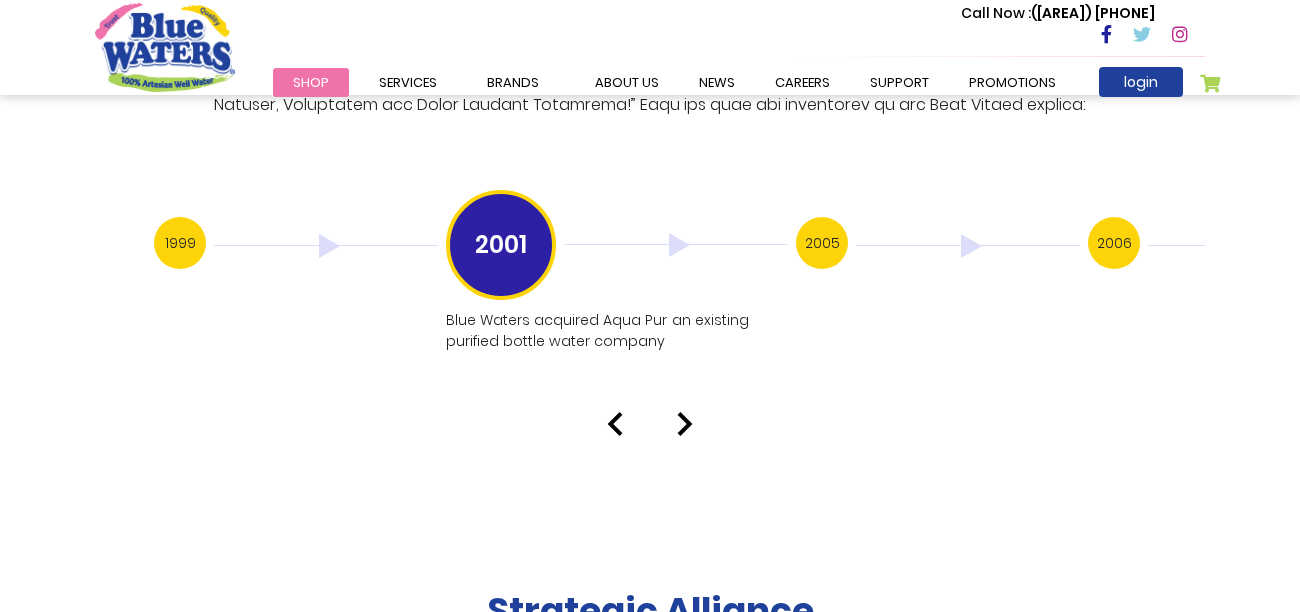 click on "About Us
Our Story
Blue Waters Products Limited established in the year [YEAR] in [COUNTRY] has grown to be an iconic Caribbean brand over the years and is now the preferred brand of bottled purified drinking water in the Caribbean
Water Source
Have you ever wondered where the water for Blue Waters bottled water comes from?
Manufacturing Process" at bounding box center [650, -1559] 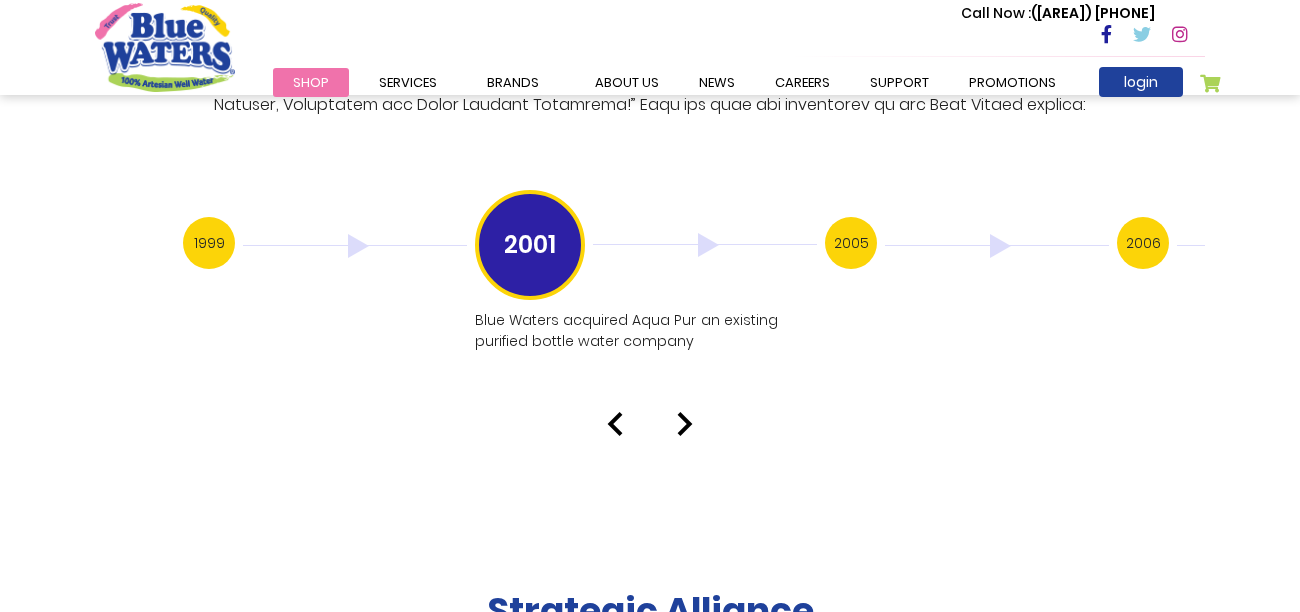 click on "About Us
Our Story
Blue Waters Products Limited established in the year [YEAR] in [COUNTRY] has grown to be an iconic Caribbean brand over the years and is now the preferred brand of bottled purified drinking water in the Caribbean
Water Source
Have you ever wondered where the water for Blue Waters bottled water comes from?
Manufacturing Process" at bounding box center [650, -1559] 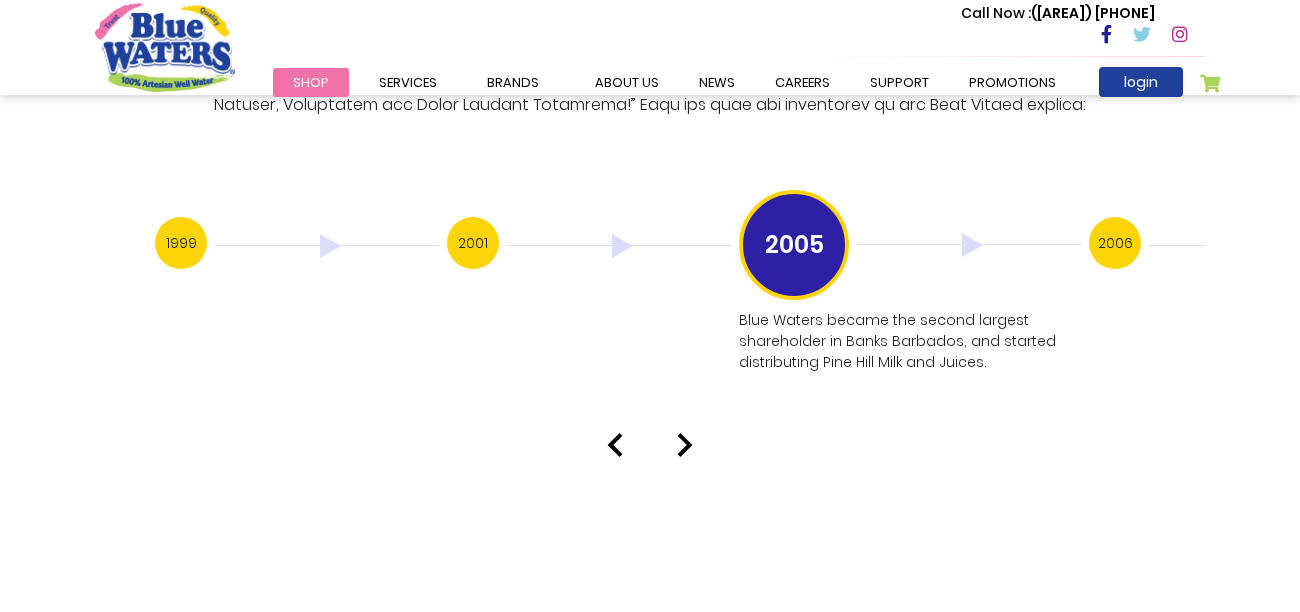 click on "Our History
1999
Blue Waters established:
Starting with 12 employees, including only one salesman and two trucks
2001
Blue Waters acquired Aqua Pur an existing purified bottle water company
2005
2006 2008 2009" at bounding box center (650, 54) 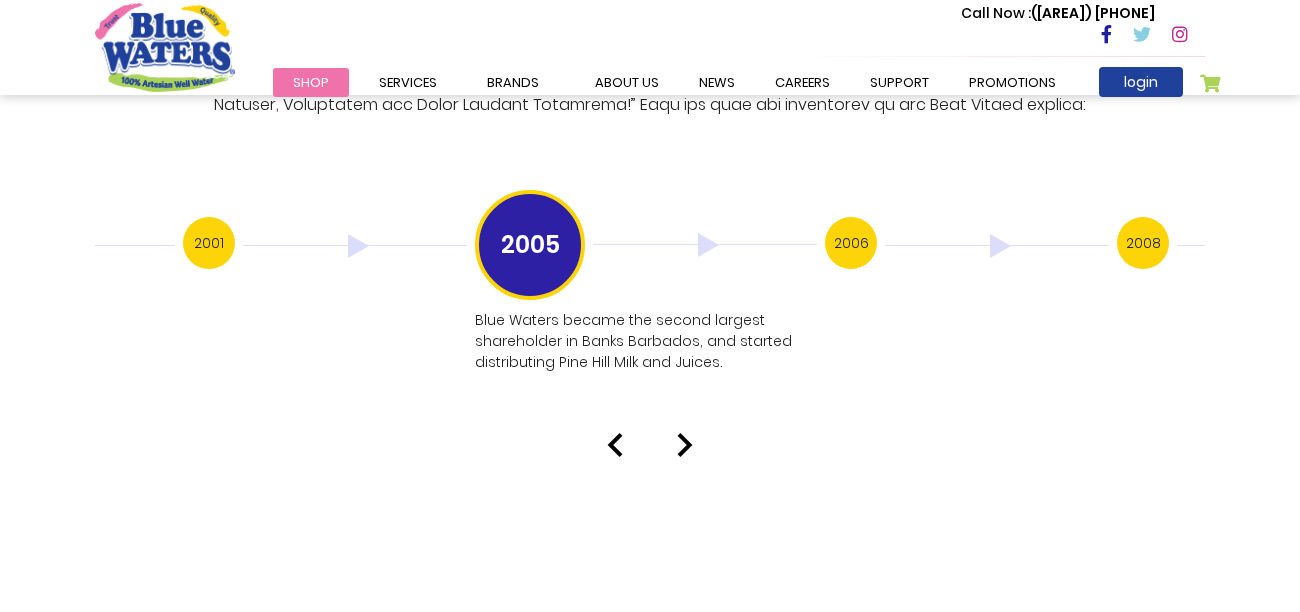 click on "Our History
1999
Blue Waters established:
Starting with 12 employees, including only one salesman and two trucks
2001
Blue Waters acquired Aqua Pur an existing purified bottle water company
2005
2006 2008 2009" at bounding box center [650, 54] 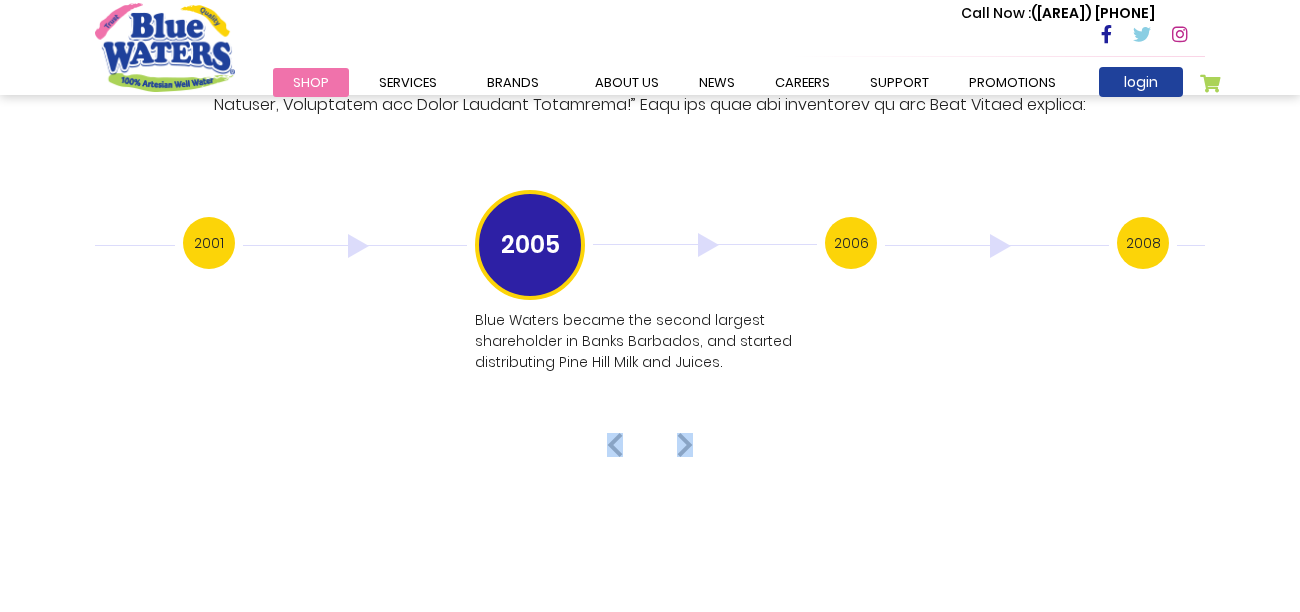 click at bounding box center [685, 445] 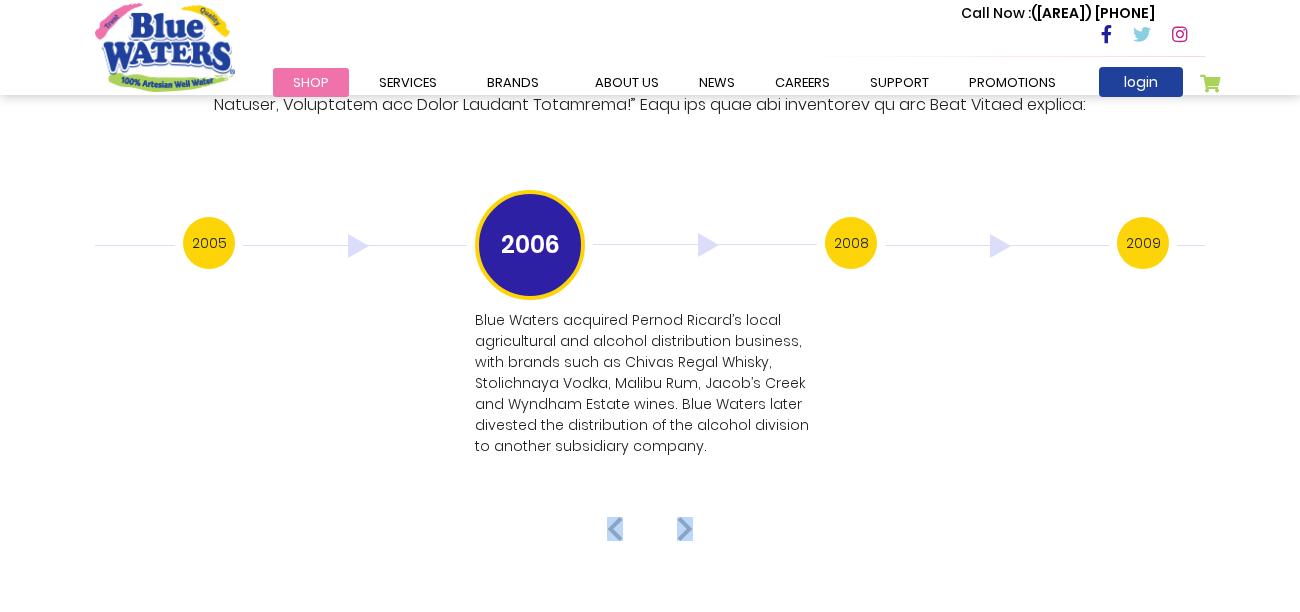 click at bounding box center [685, 529] 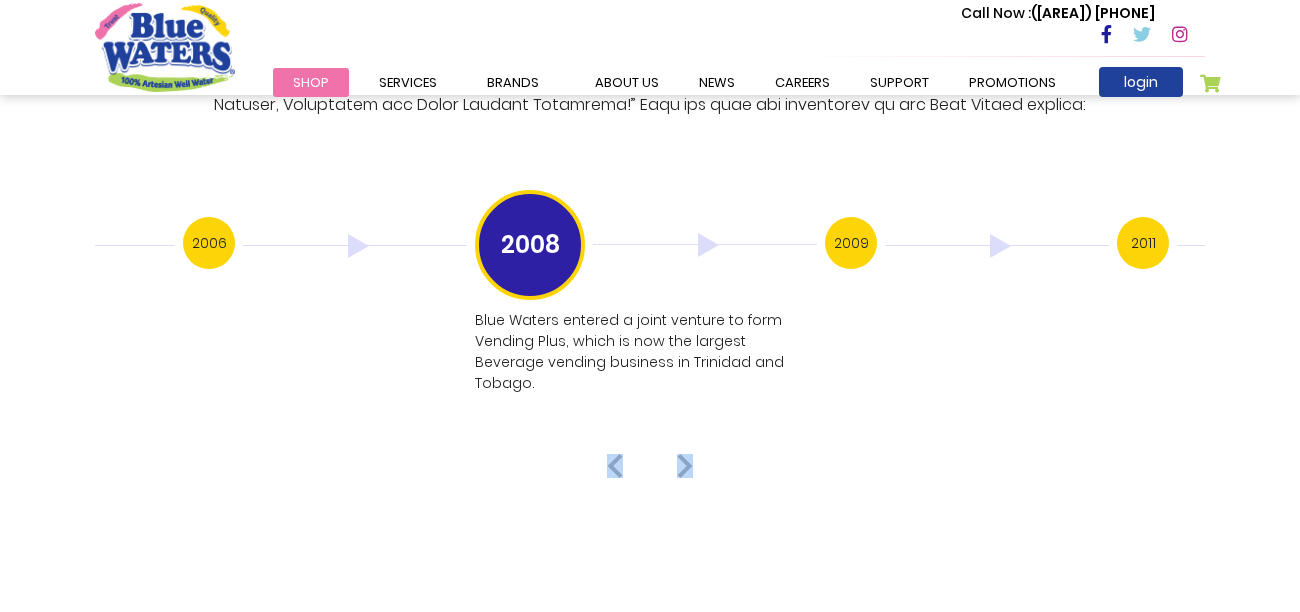 click at bounding box center (685, 466) 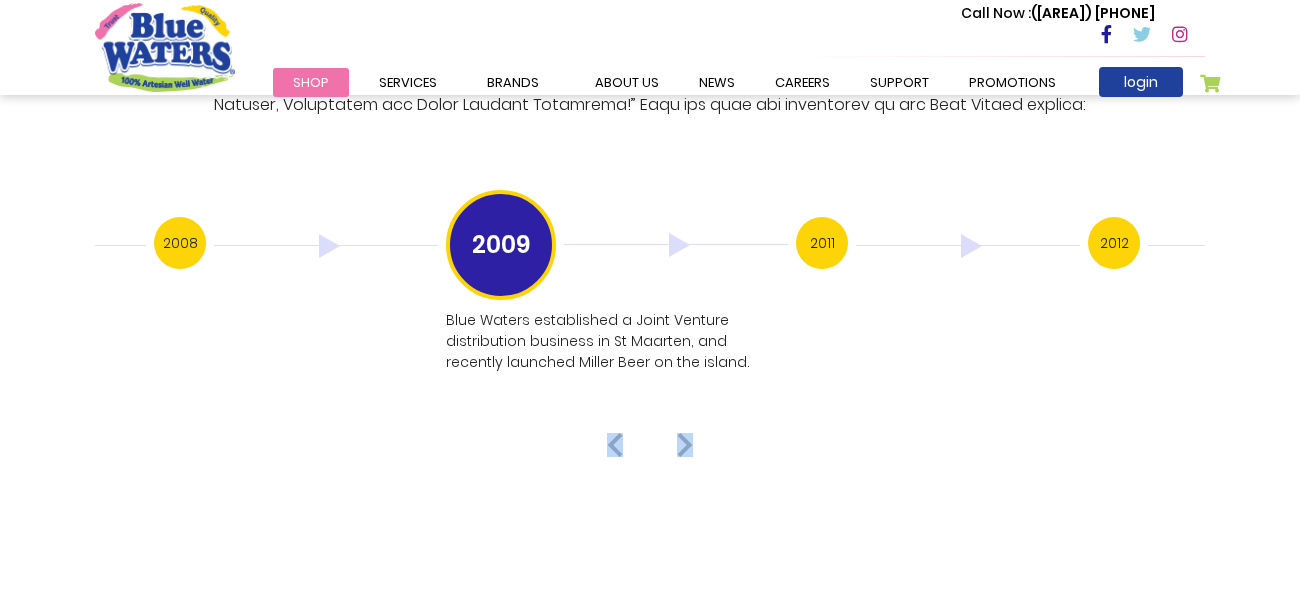 click at bounding box center [685, 445] 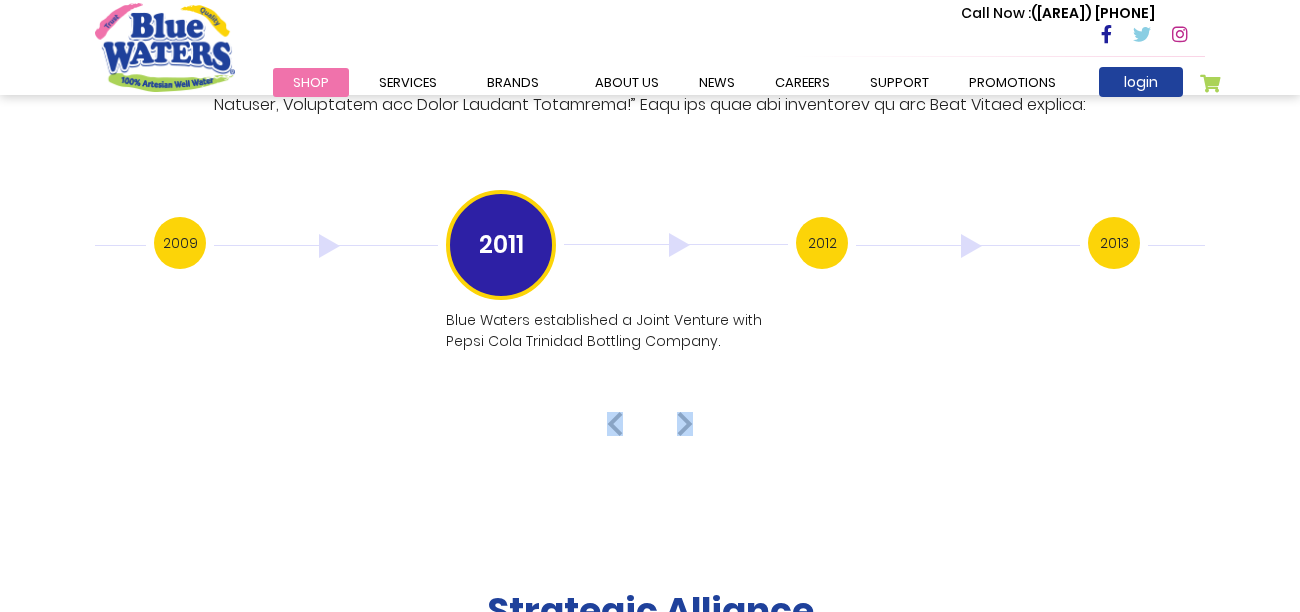 click on "About Us
Our Story
Blue Waters Products Limited established in the year 1999 in Trinidad and Tobago has grown to be an iconic Caribbean brand over the years and is now the preferred brand of bottled purified drinking water in the Caribbean
Water Source
Have you ever wondered where the water for Blue Waters bottled water comes from?
Manufacturing Process" at bounding box center (650, -1559) 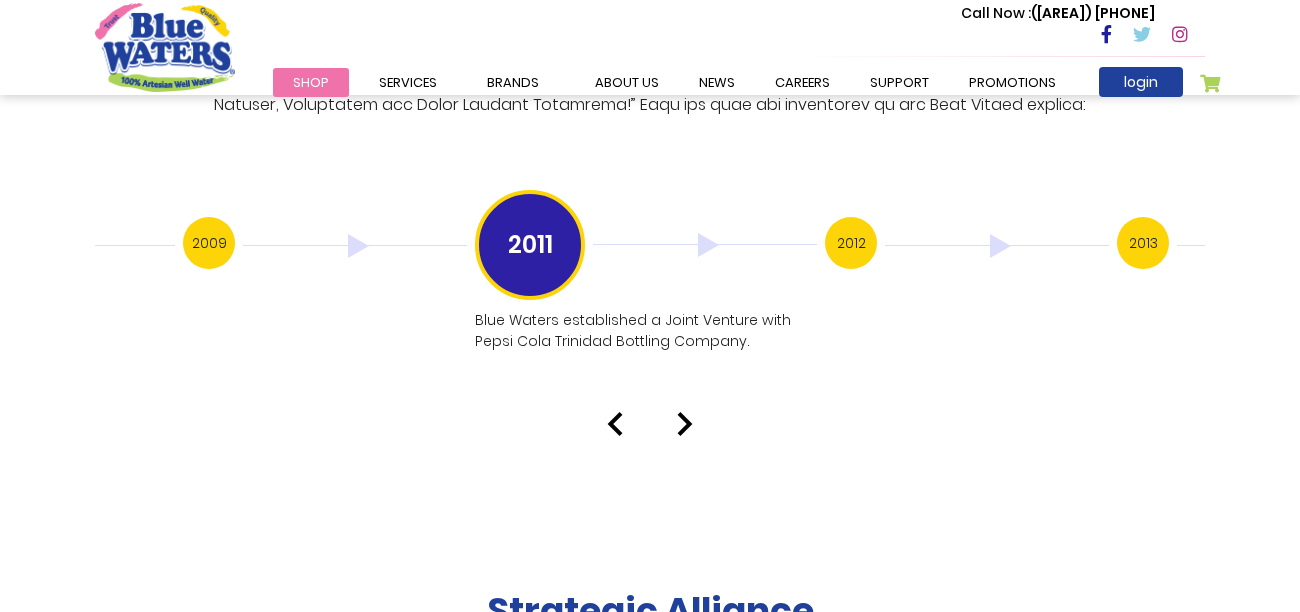 click on "About Us
Our Story
Blue Waters Products Limited established in the year 1999 in Trinidad and Tobago has grown to be an iconic Caribbean brand over the years and is now the preferred brand of bottled purified drinking water in the Caribbean
Water Source
Have you ever wondered where the water for Blue Waters bottled water comes from?
Manufacturing Process" at bounding box center [650, -1559] 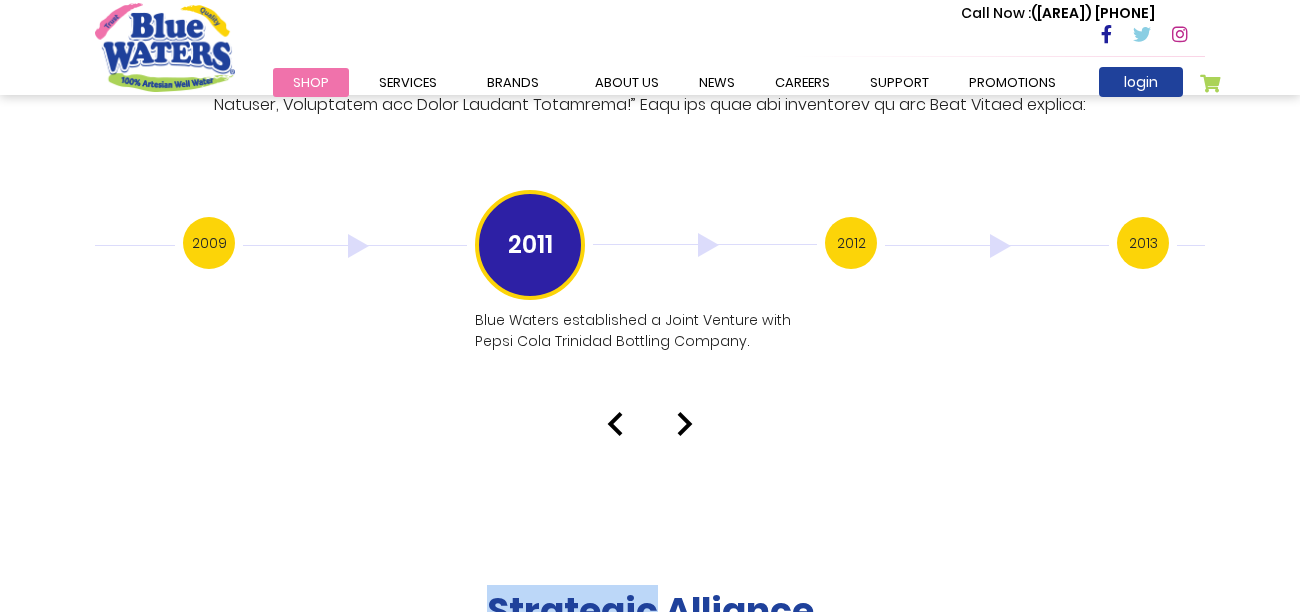 click at bounding box center [615, 424] 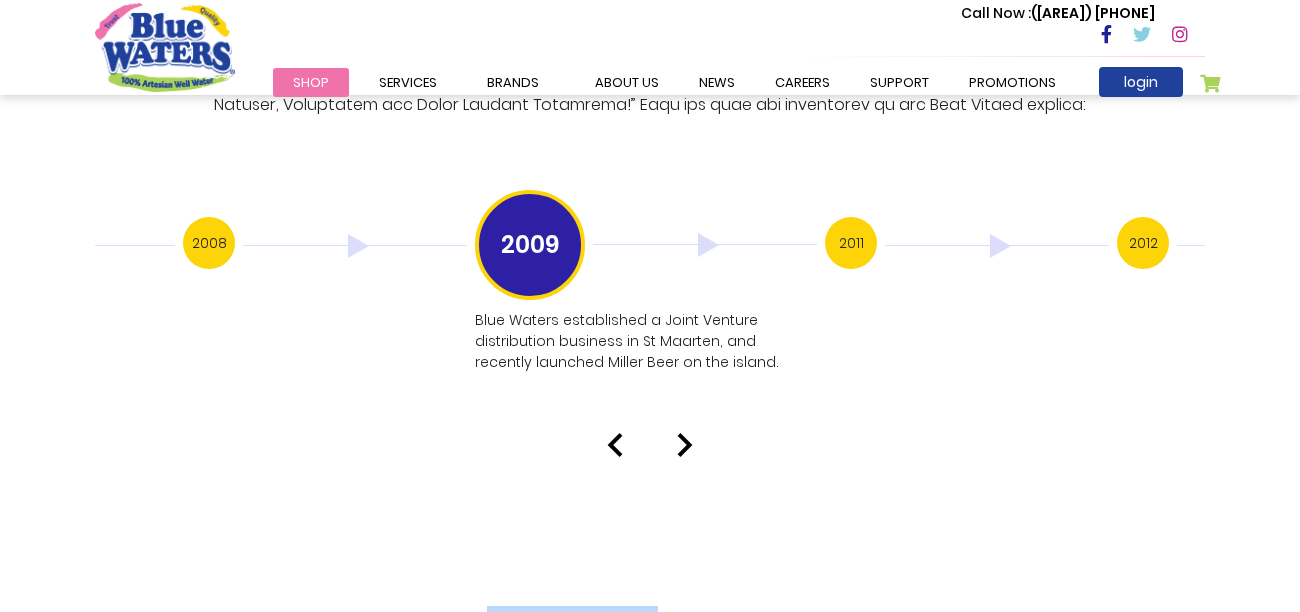 click on "Our History
1999
Blue Waters established:
Starting with 12 employees, including only one salesman and two trucks
2001
Blue Waters acquired Aqua Pur an existing purified bottle water company
2005
2006 2008 2009" at bounding box center [650, 54] 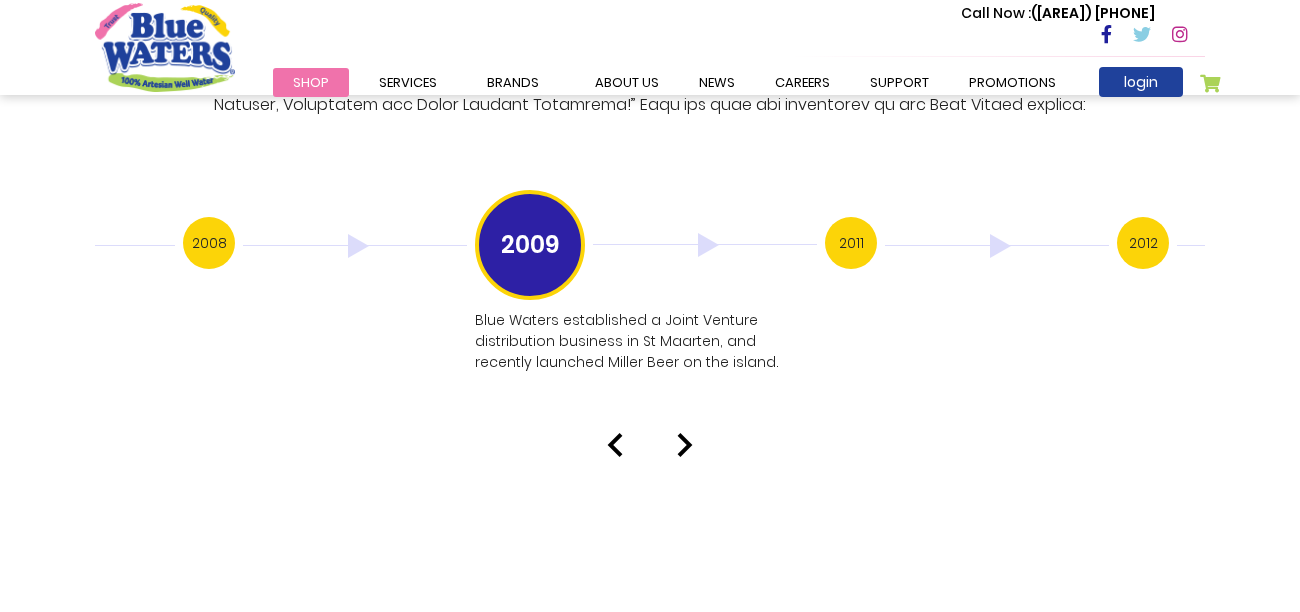 click at bounding box center [615, 445] 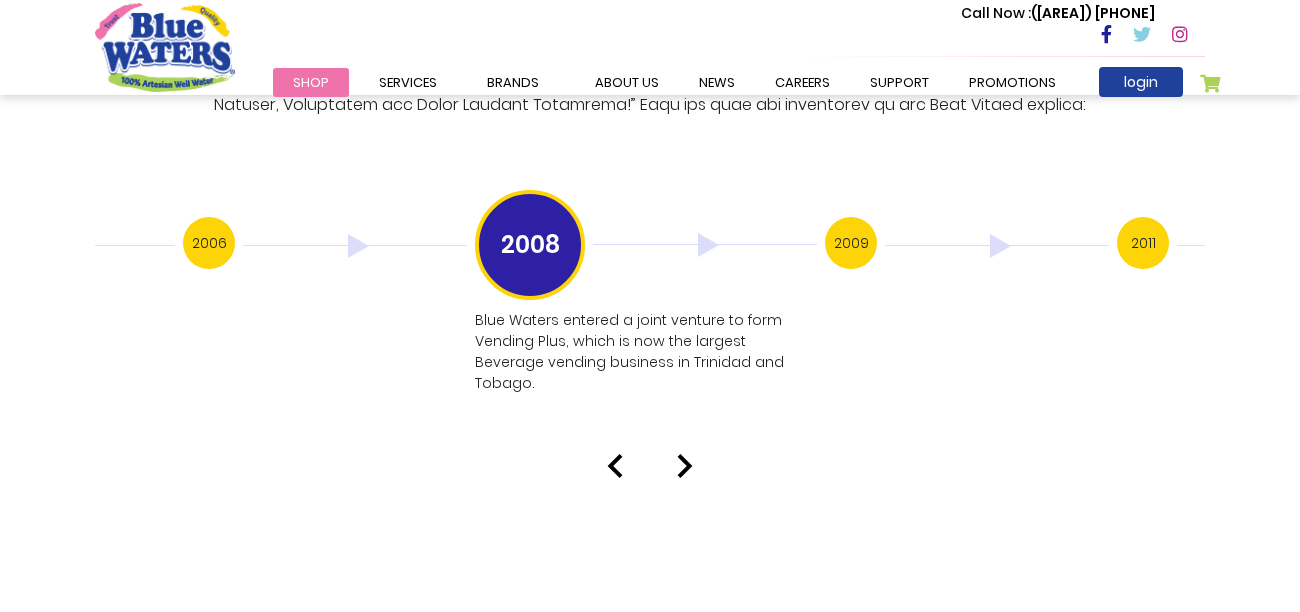 click at bounding box center (685, 466) 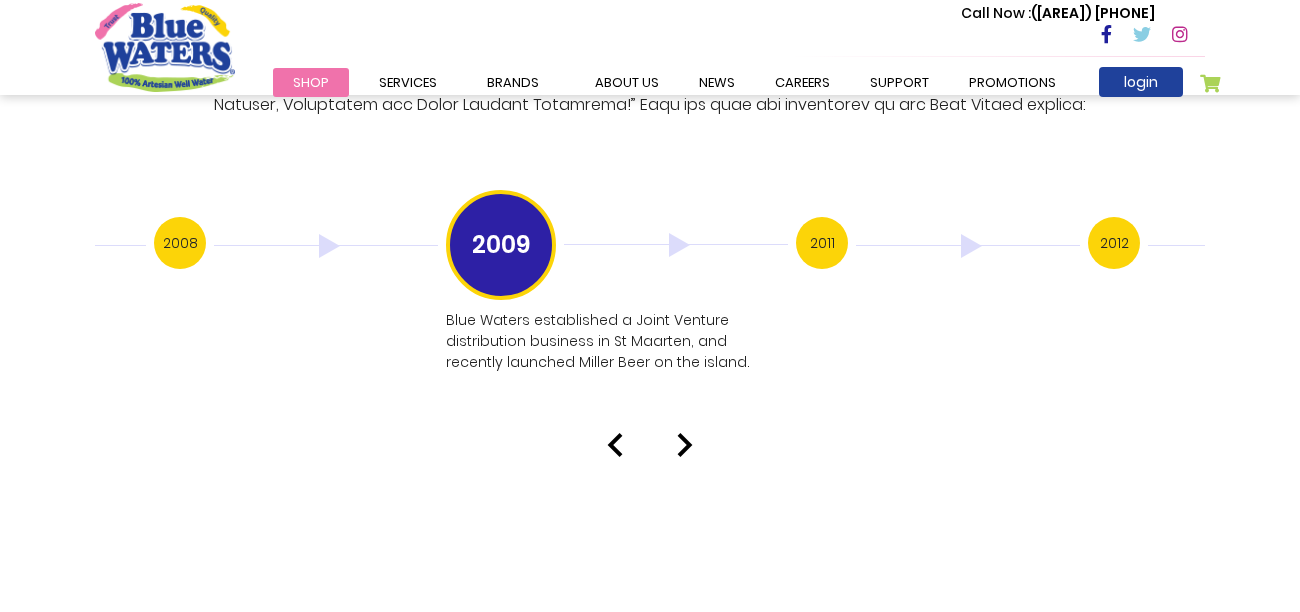 click at bounding box center (685, 445) 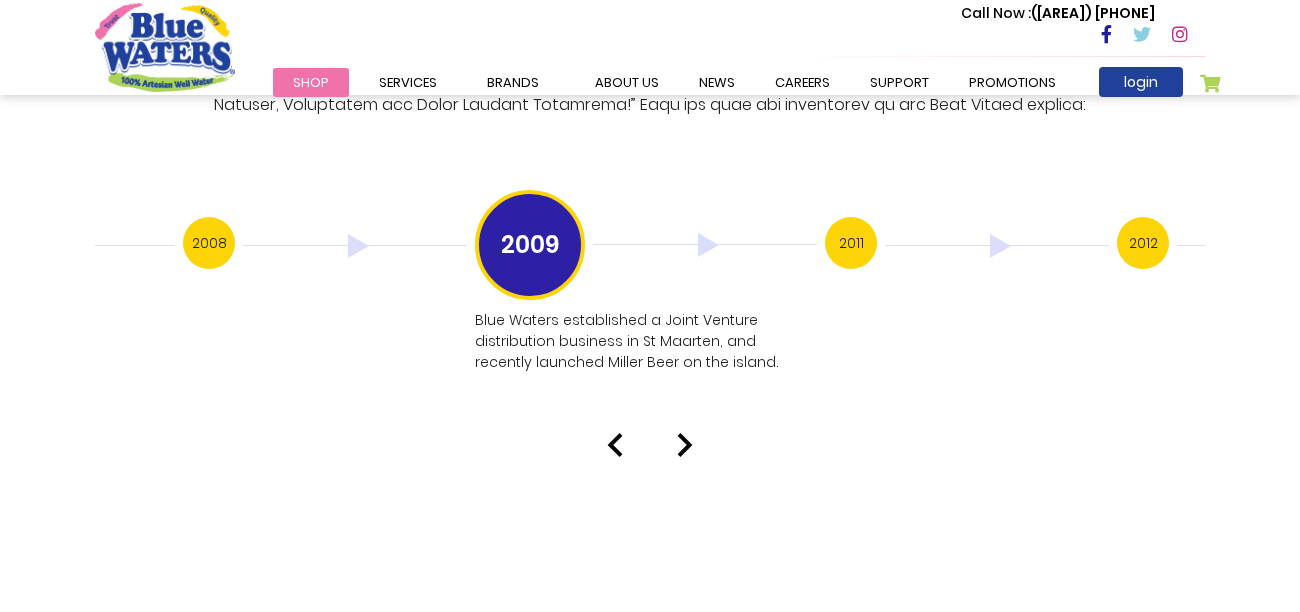 click at bounding box center (685, 445) 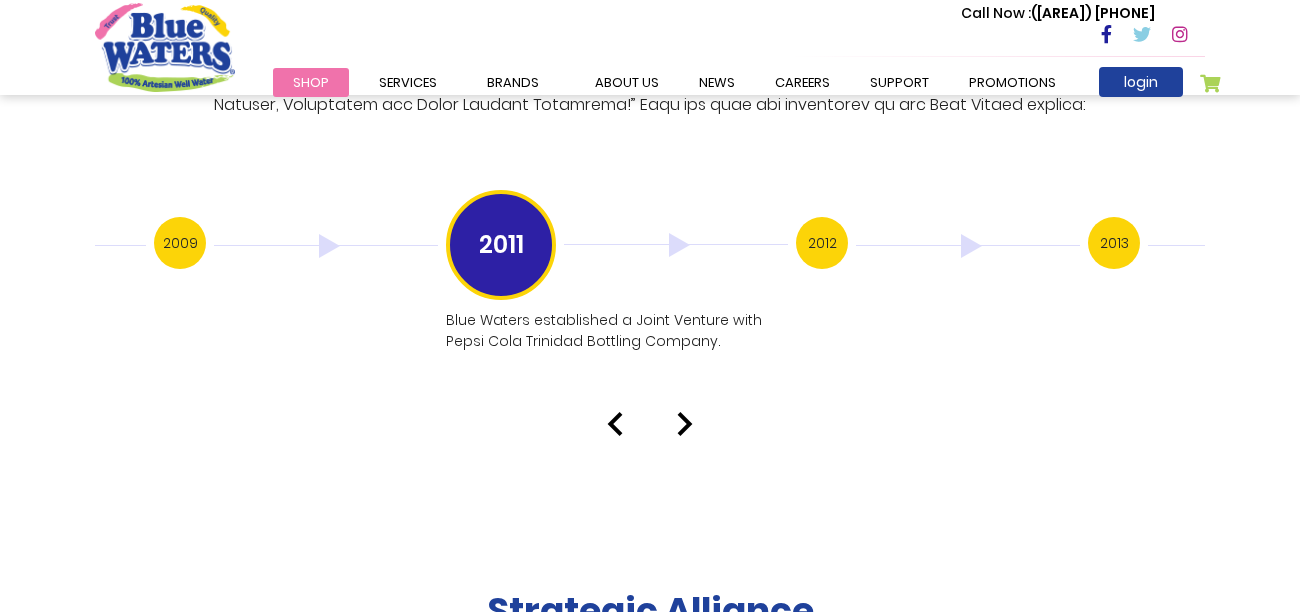 click on "About Us
Our Story
Blue Waters Products Limited established in the year 1999 in Trinidad and Tobago has grown to be an iconic Caribbean brand over the years and is now the preferred brand of bottled purified drinking water in the Caribbean
Water Source
Have you ever wondered where the water for Blue Waters bottled water comes from?
Manufacturing Process" at bounding box center [650, -1559] 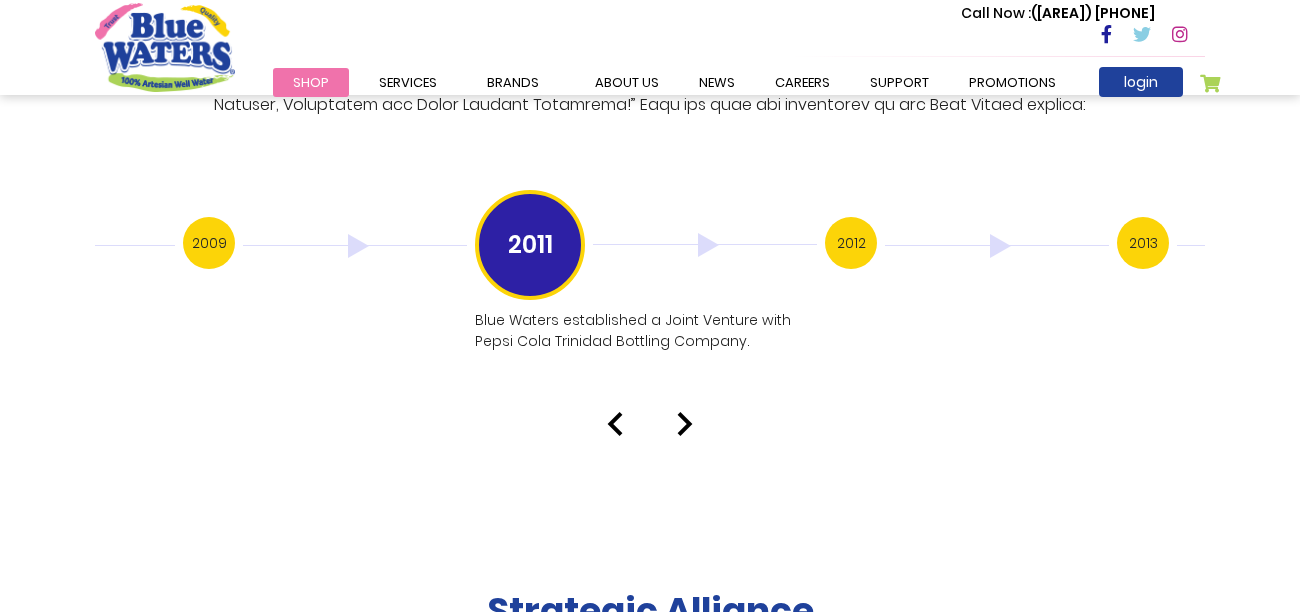 click at bounding box center [685, 424] 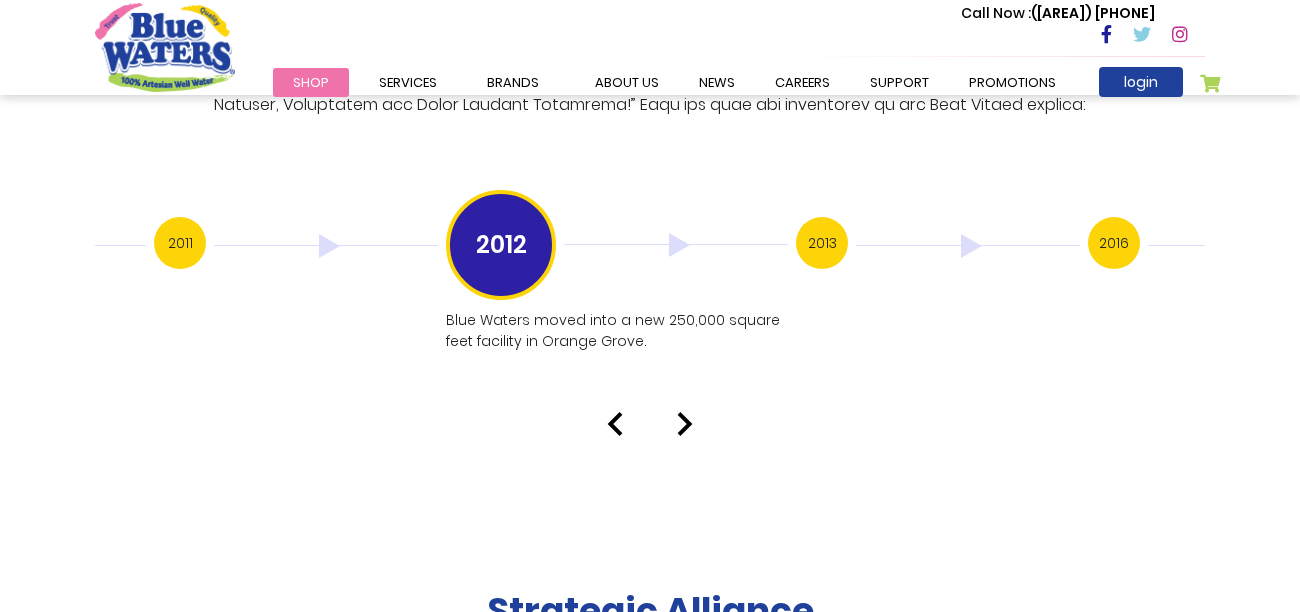click at bounding box center (685, 424) 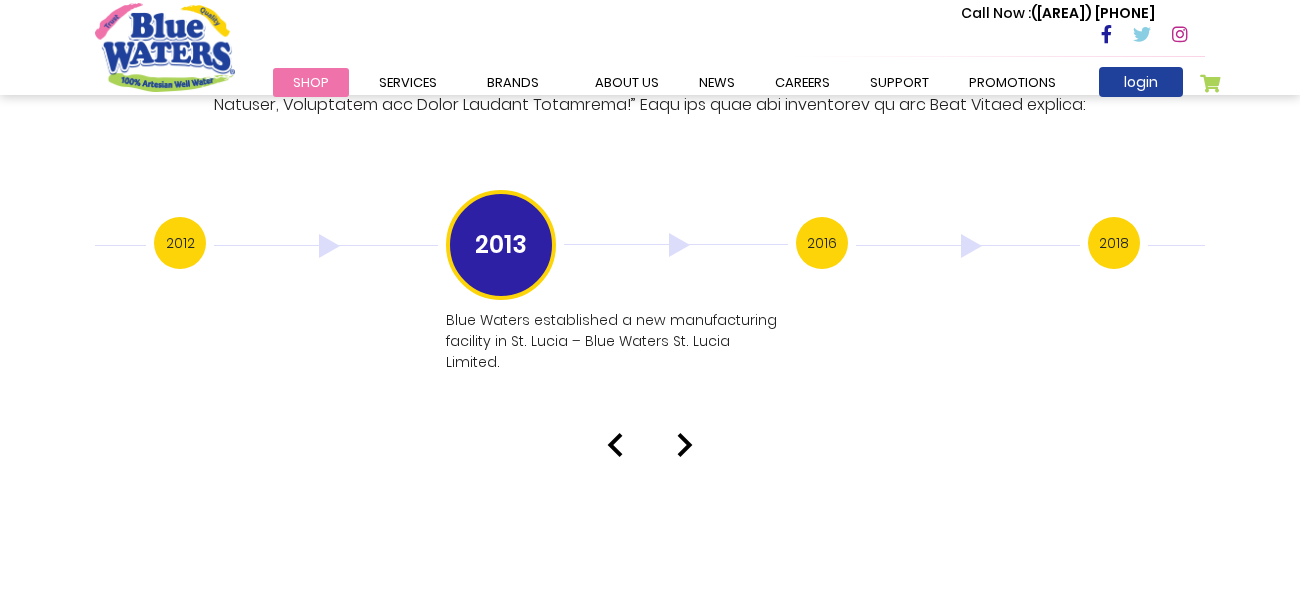 click at bounding box center (685, 445) 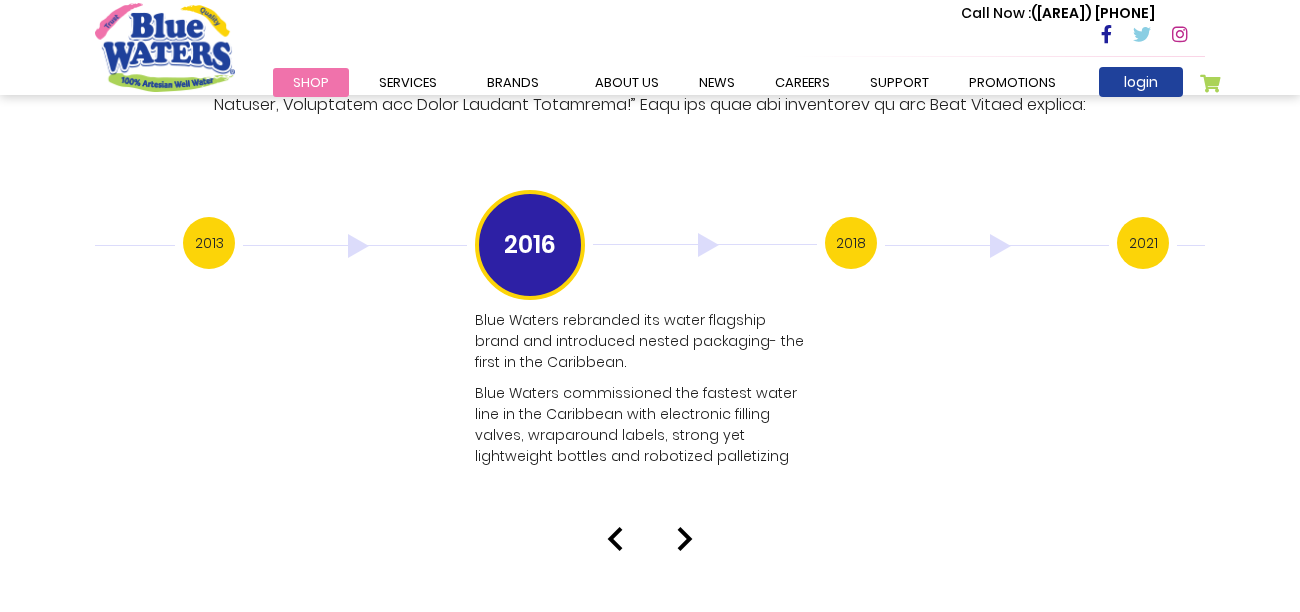 click at bounding box center (685, 539) 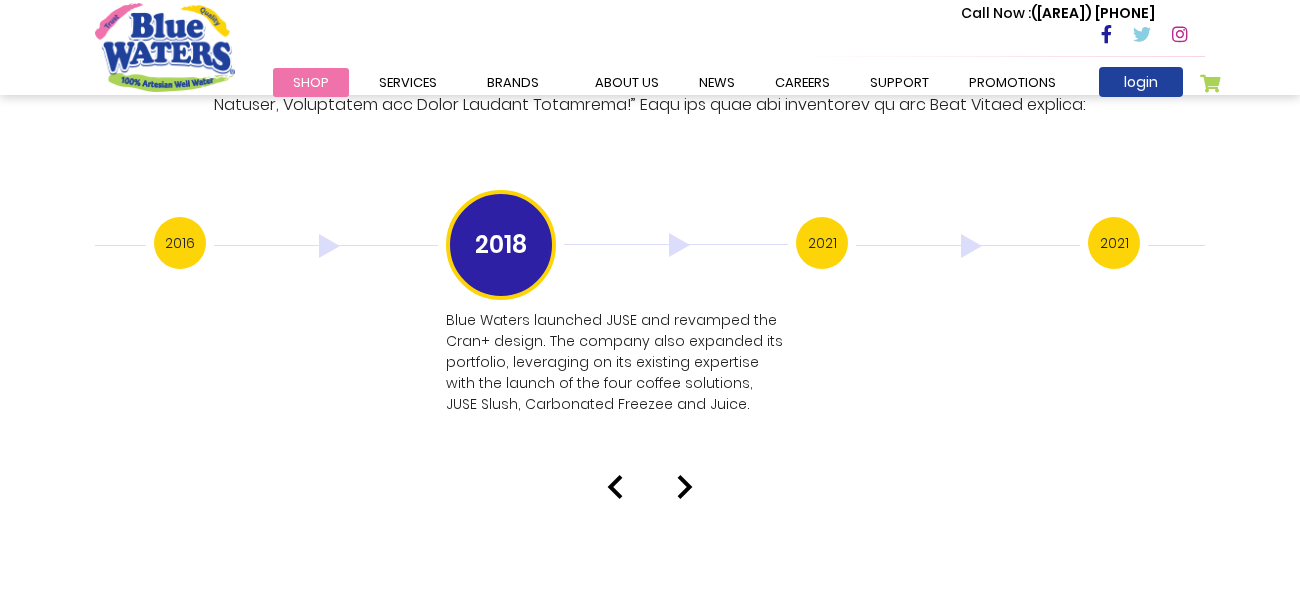 click on "About Us
Our Story
Blue Waters Products Limited established in the year 1999 in Trinidad and Tobago has grown to be an iconic Caribbean brand over the years and is now the preferred brand of bottled purified drinking water in the Caribbean
Water Source
Have you ever wondered where the water for Blue Waters bottled water comes from?
Manufacturing Process" at bounding box center [650, -1527] 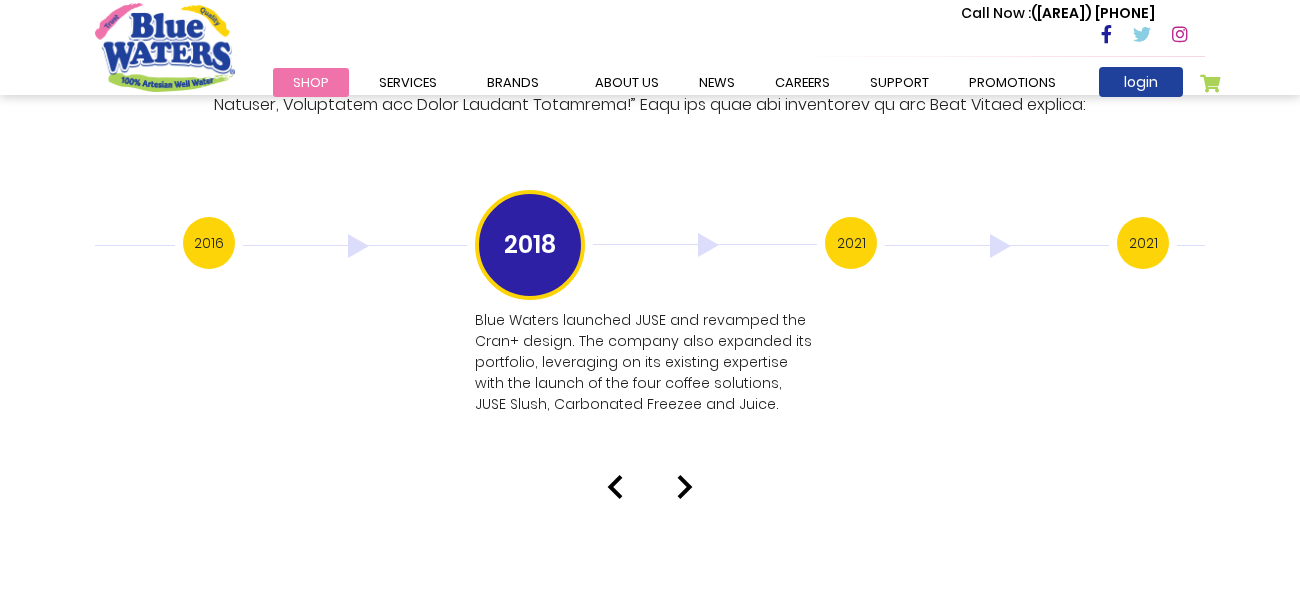click at bounding box center [685, 487] 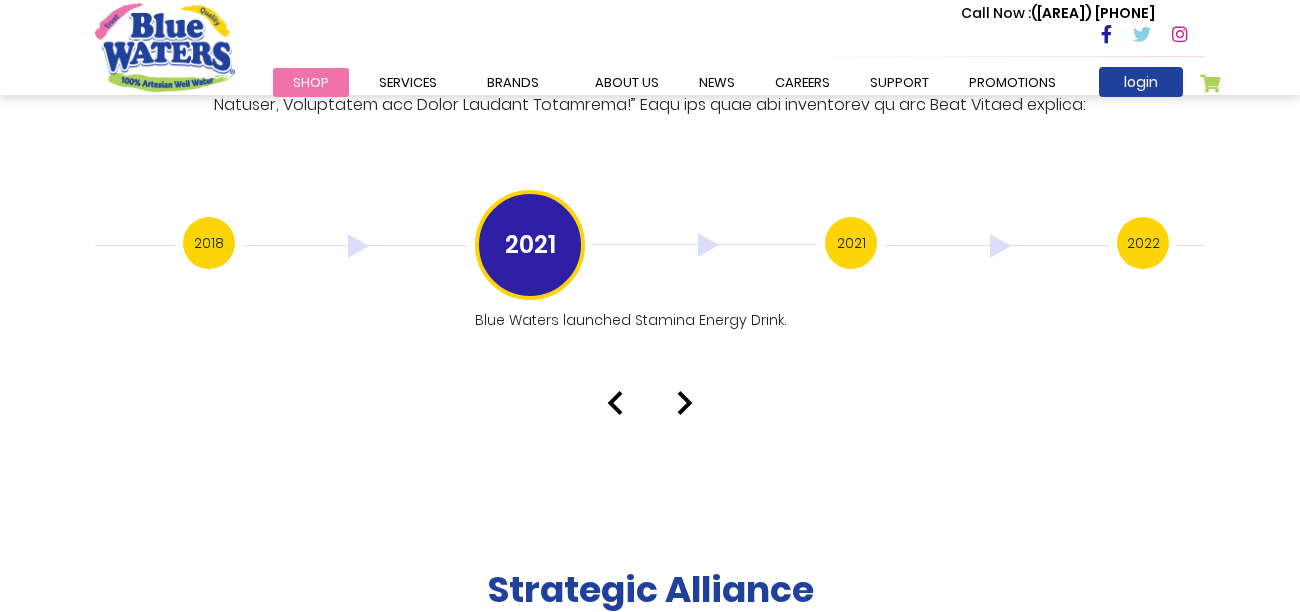 click at bounding box center [685, 403] 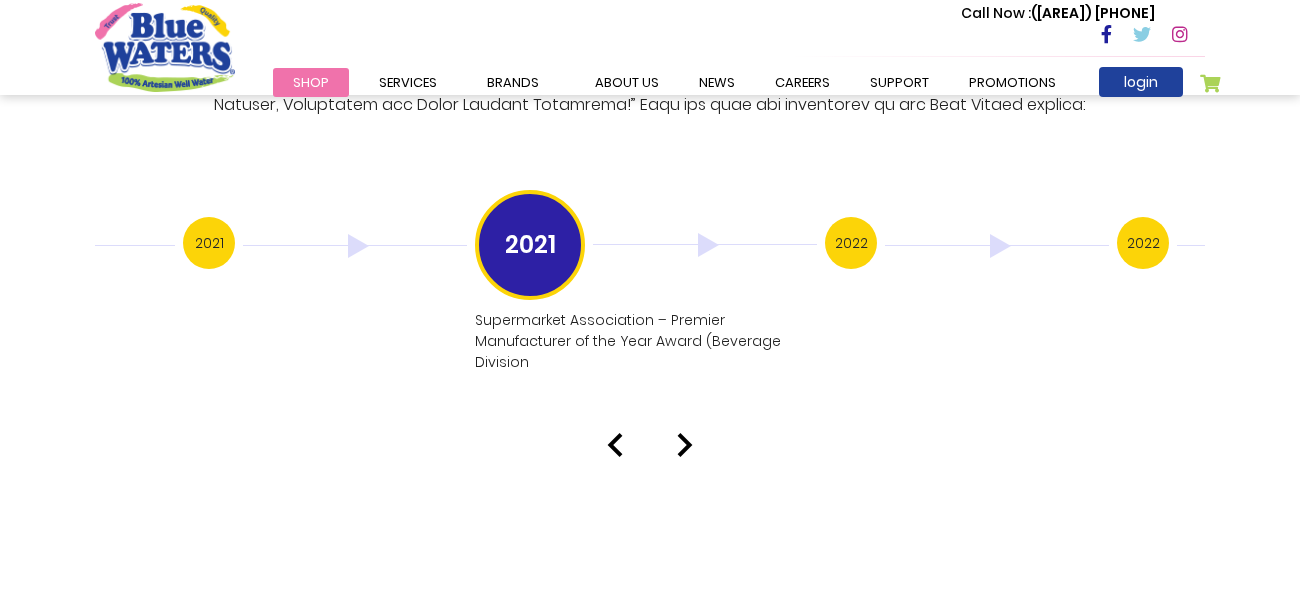 click at bounding box center (685, 445) 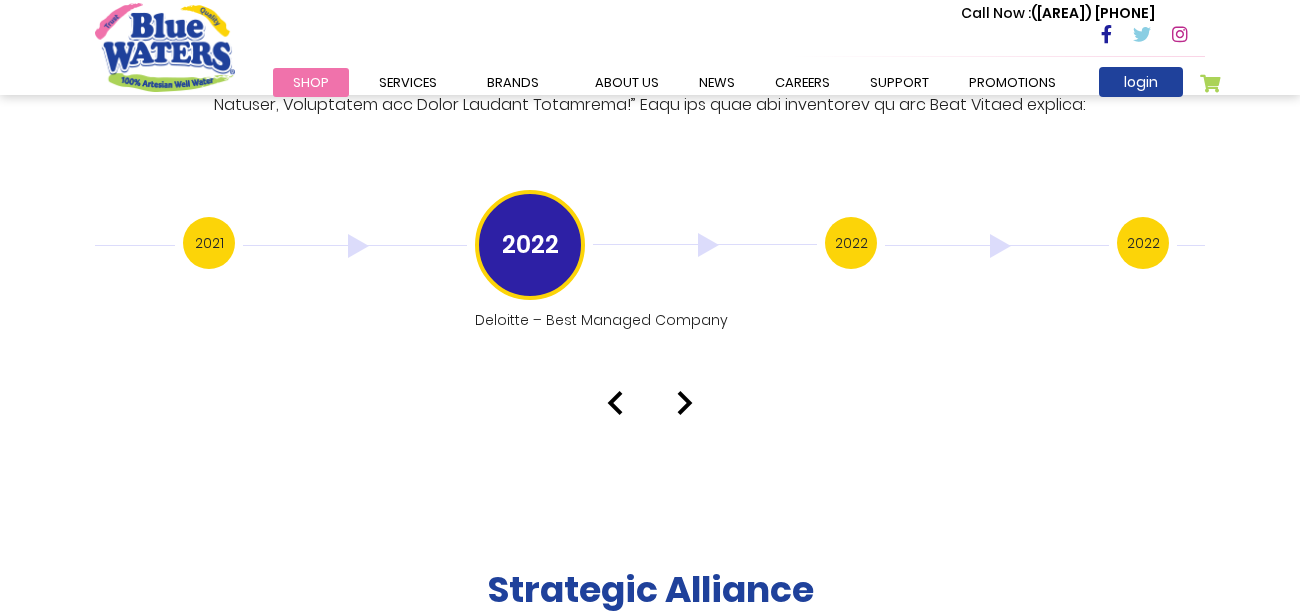 click at bounding box center [685, 403] 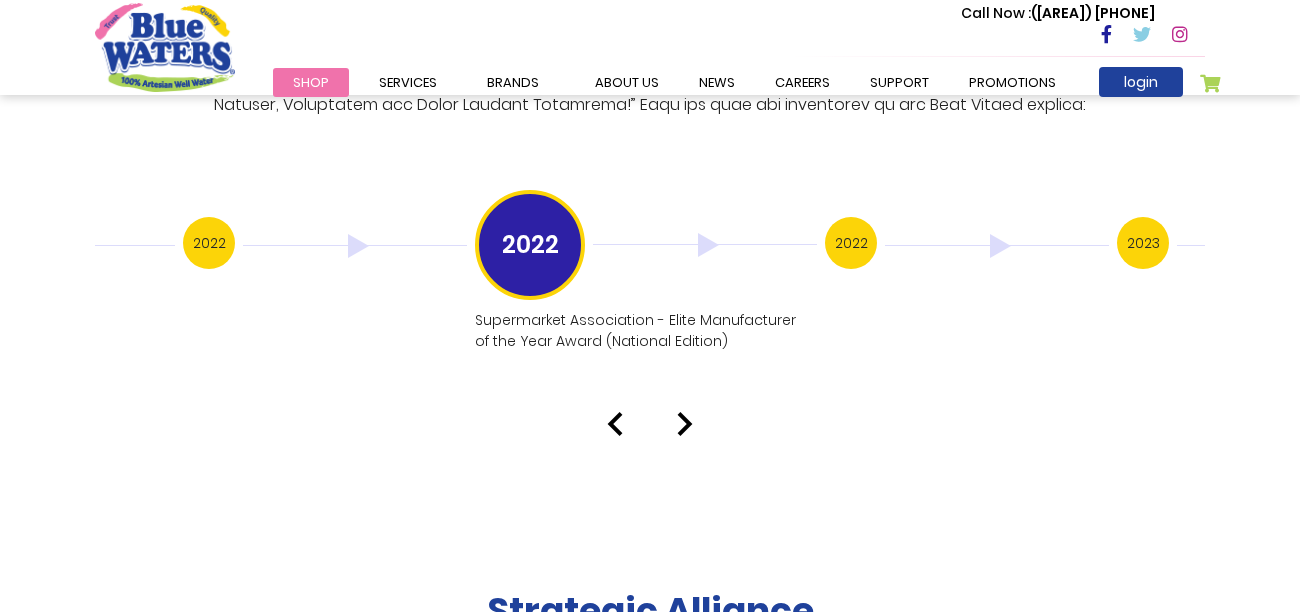 click at bounding box center [685, 424] 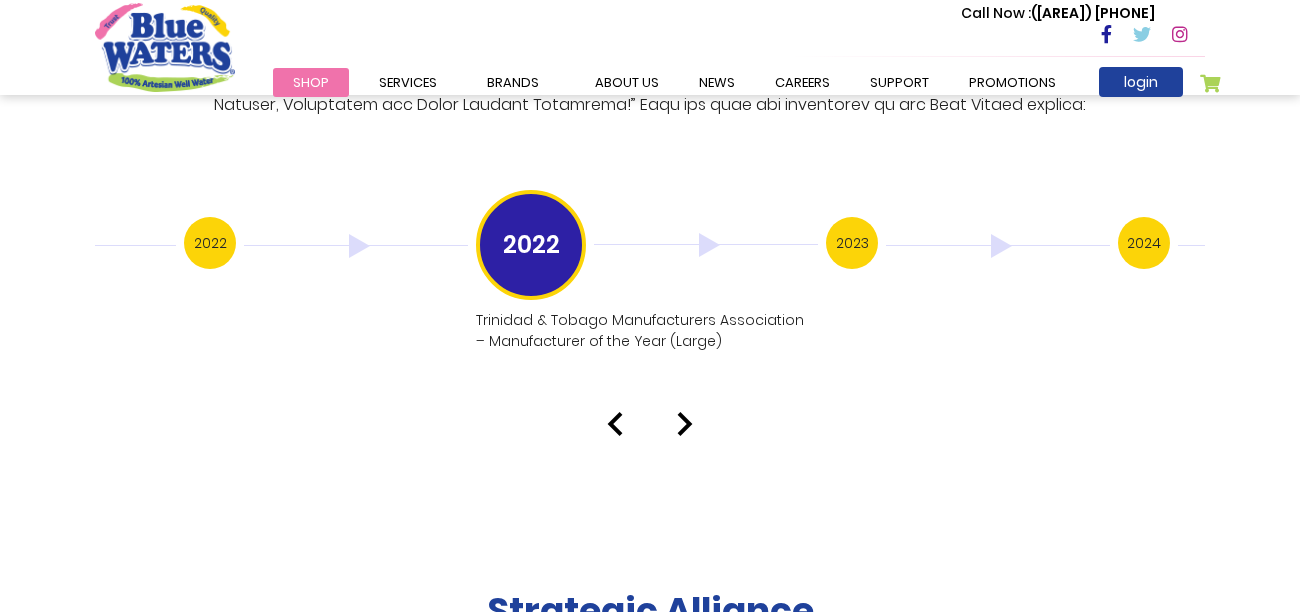 click at bounding box center (685, 424) 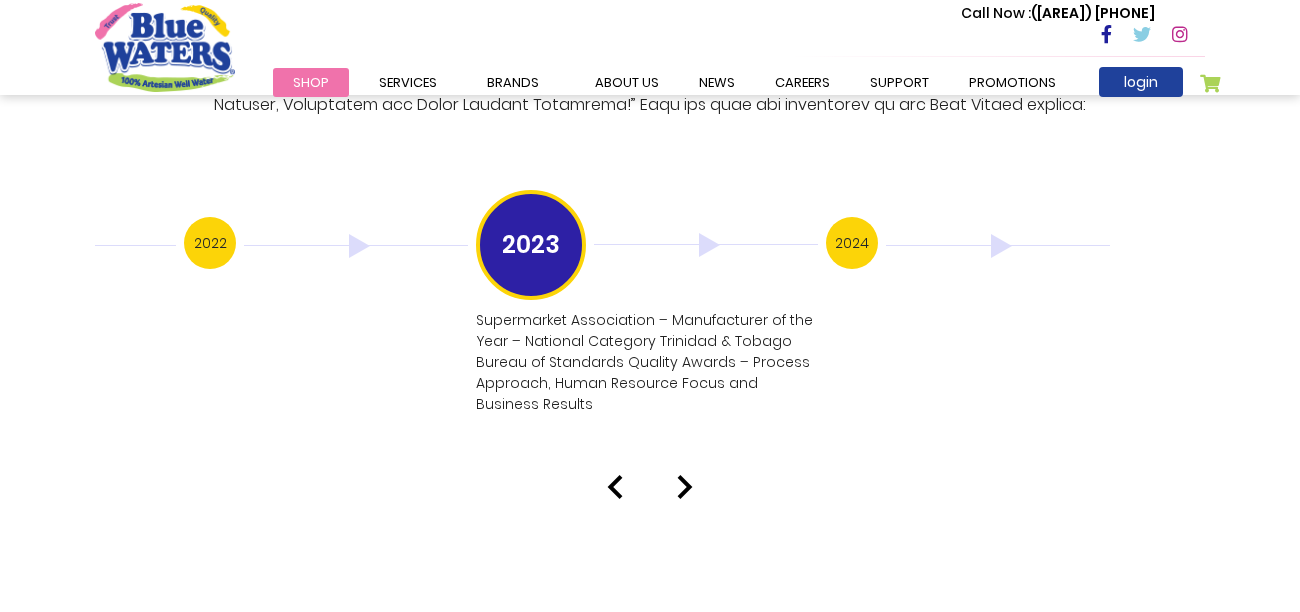click on "Our History
1999
Blue Waters established:
Starting with 12 employees, including only one salesman and two trucks
2001
Blue Waters acquired Aqua Pur an existing purified bottle water company
2005
2006 2008 2009" at bounding box center [650, 75] 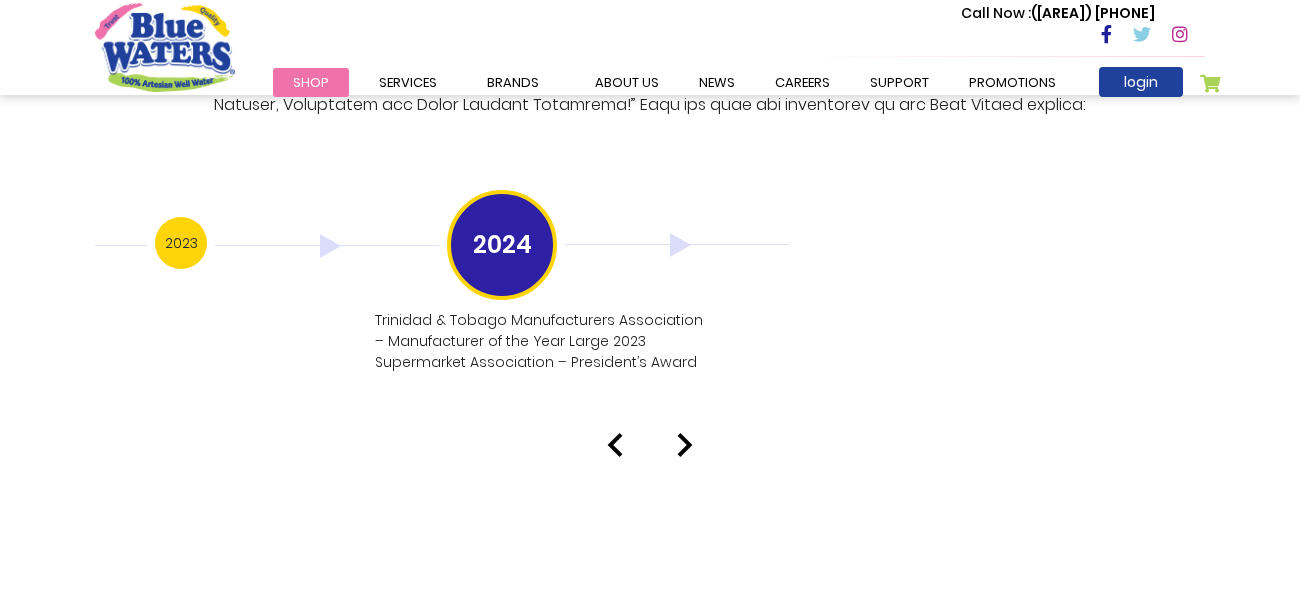 click on "About Us
Our Story
Blue Waters Products Limited established in the year 1999 in Trinidad and Tobago has grown to be an iconic Caribbean brand over the years and is now the preferred brand of bottled purified drinking water in the Caribbean
Water Source
Have you ever wondered where the water for Blue Waters bottled water comes from?
Manufacturing Process" at bounding box center [650, -1548] 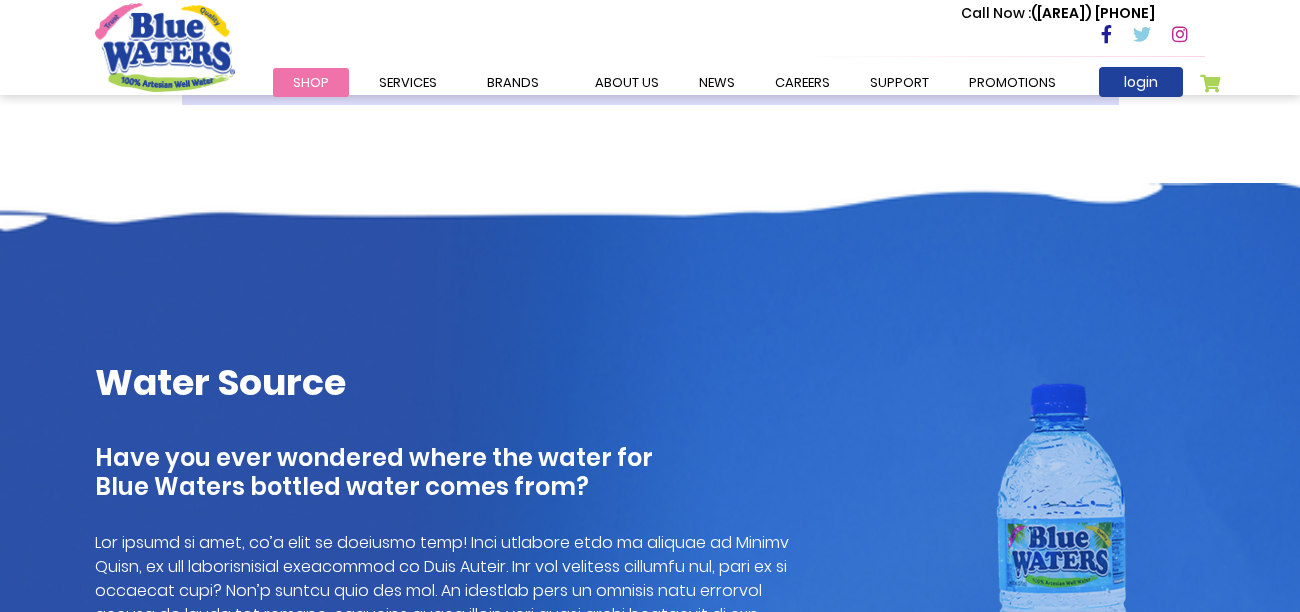 scroll, scrollTop: 0, scrollLeft: 0, axis: both 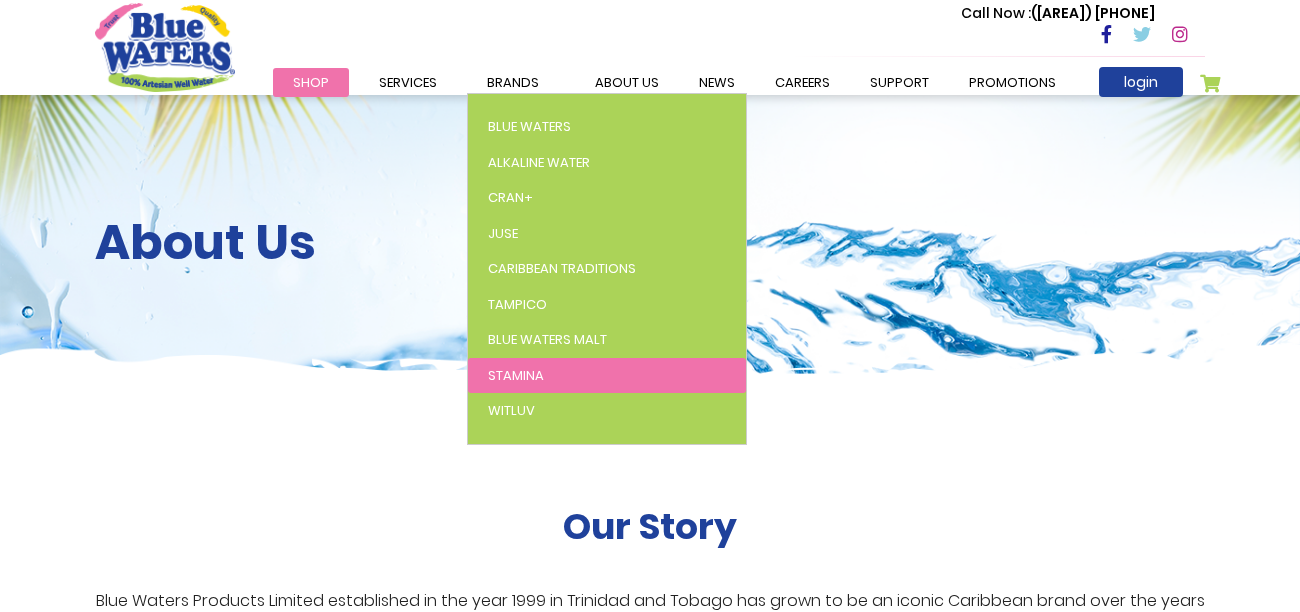 click on "Stamina" at bounding box center [607, 376] 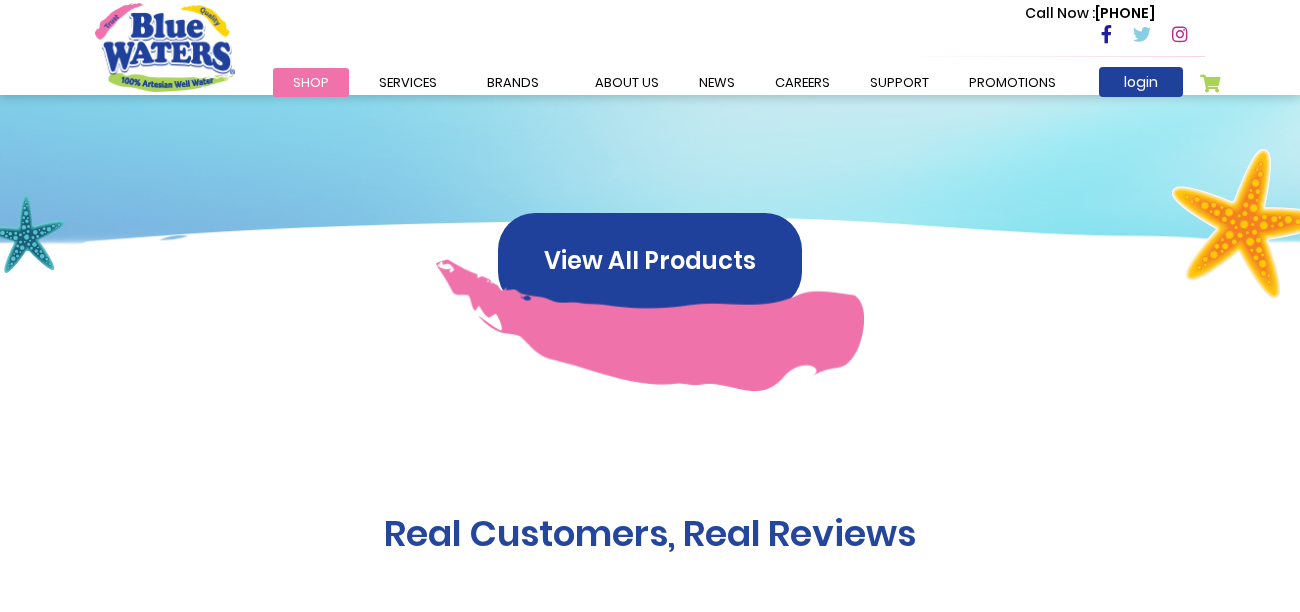 scroll, scrollTop: 1466, scrollLeft: 0, axis: vertical 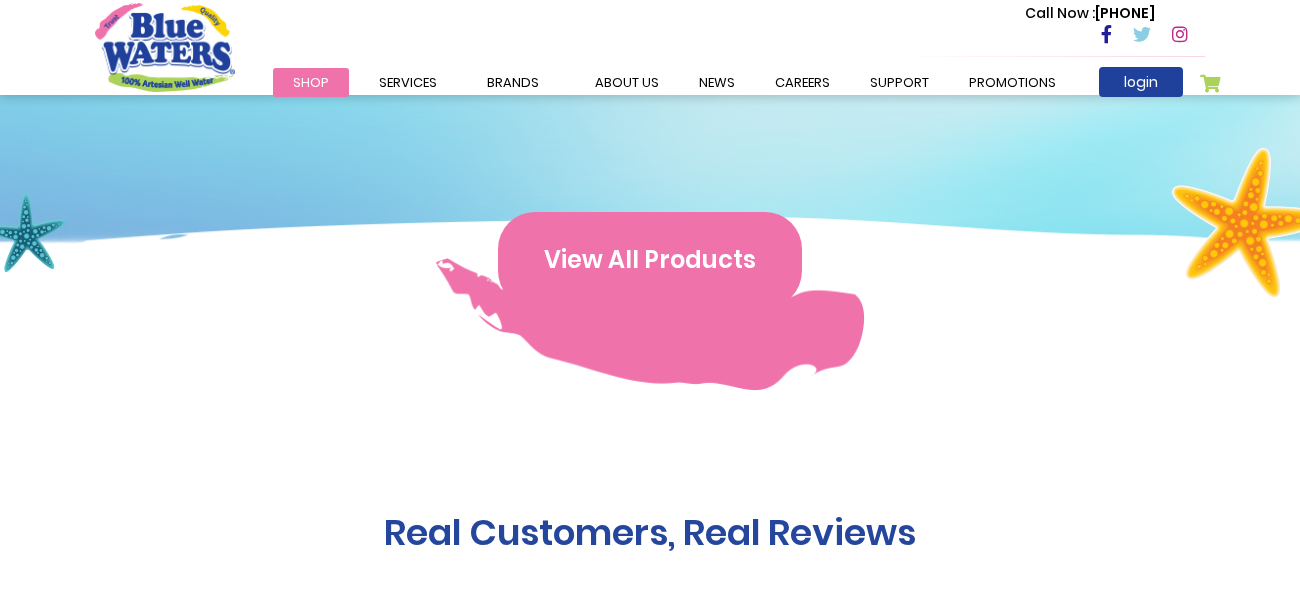 click on "View All Products" at bounding box center (650, 260) 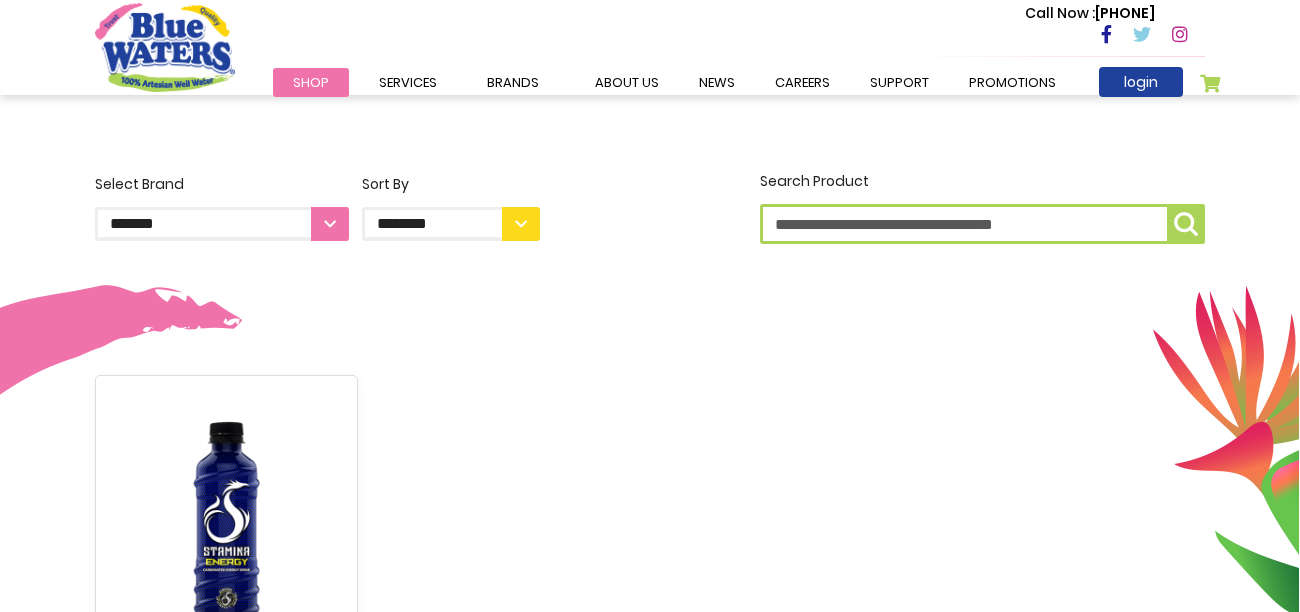 scroll, scrollTop: 463, scrollLeft: 0, axis: vertical 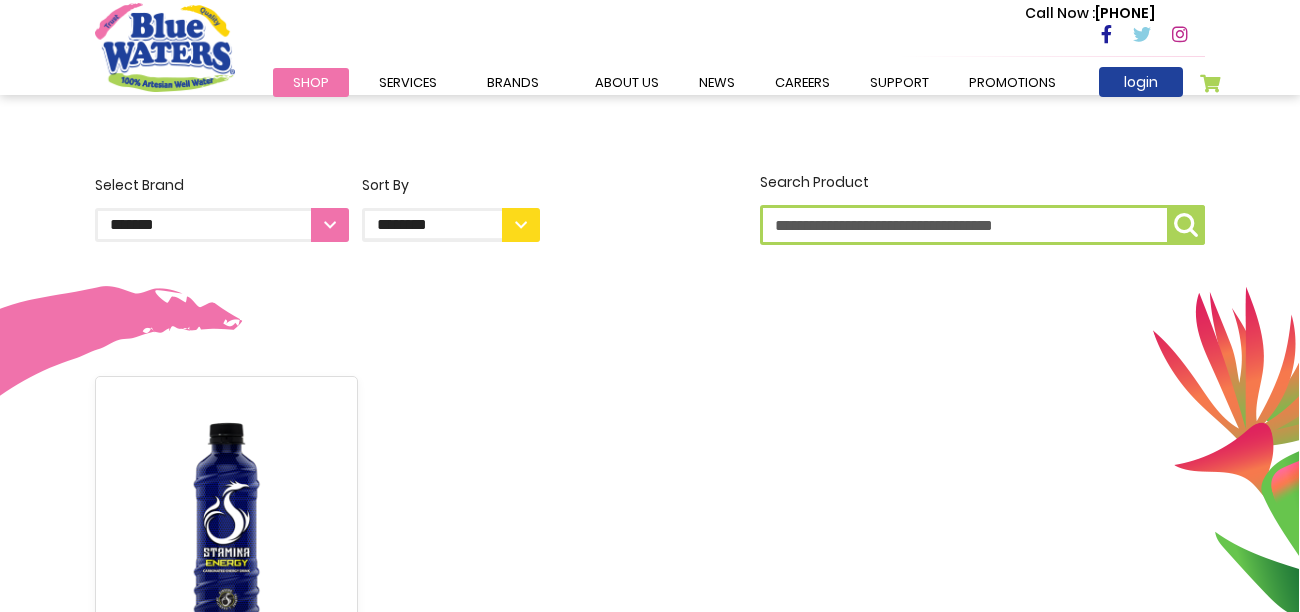 click on "**********" at bounding box center [222, 225] 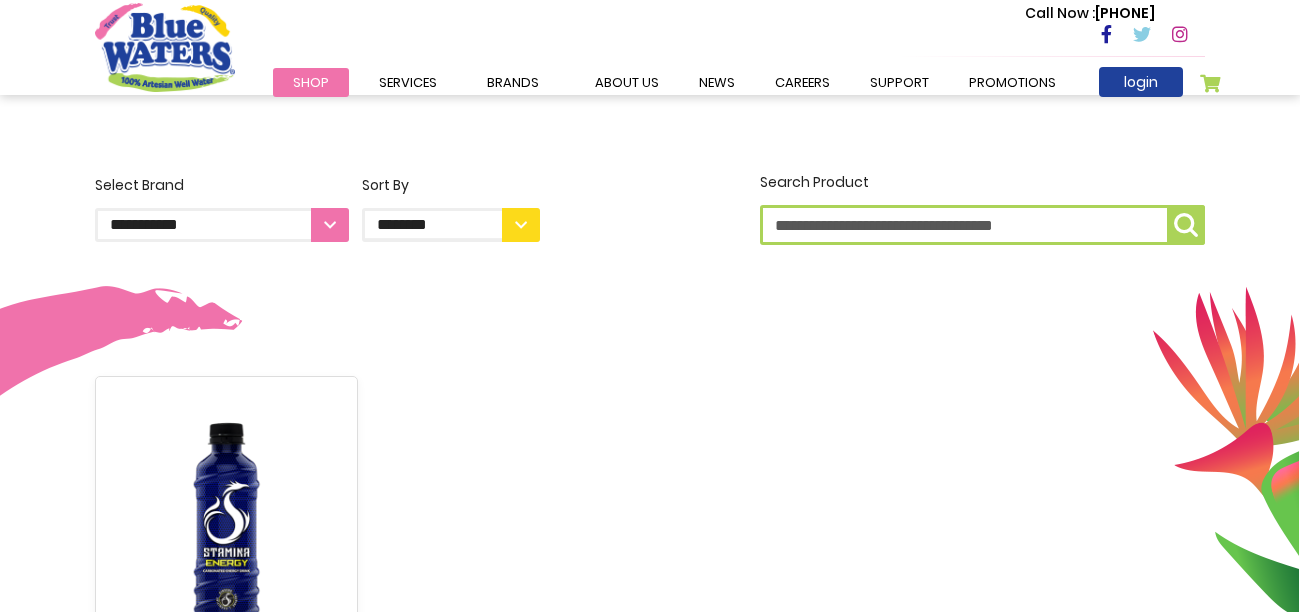 click on "**********" at bounding box center [222, 225] 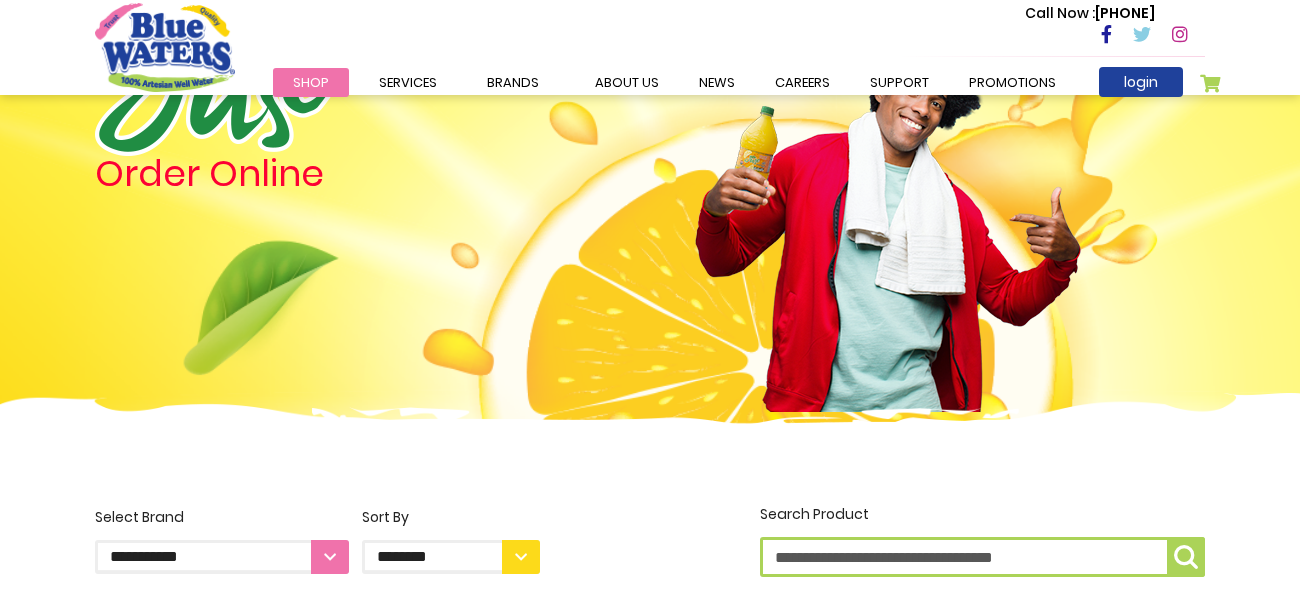 scroll, scrollTop: 0, scrollLeft: 0, axis: both 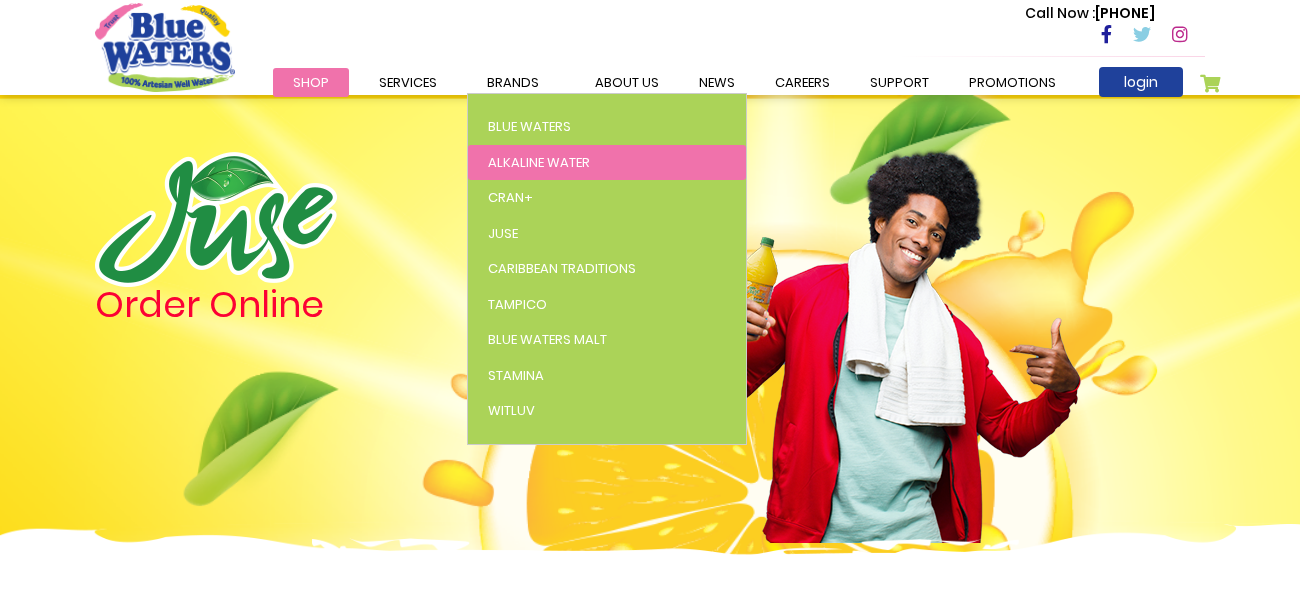 click on "Alkaline Water" at bounding box center (607, 163) 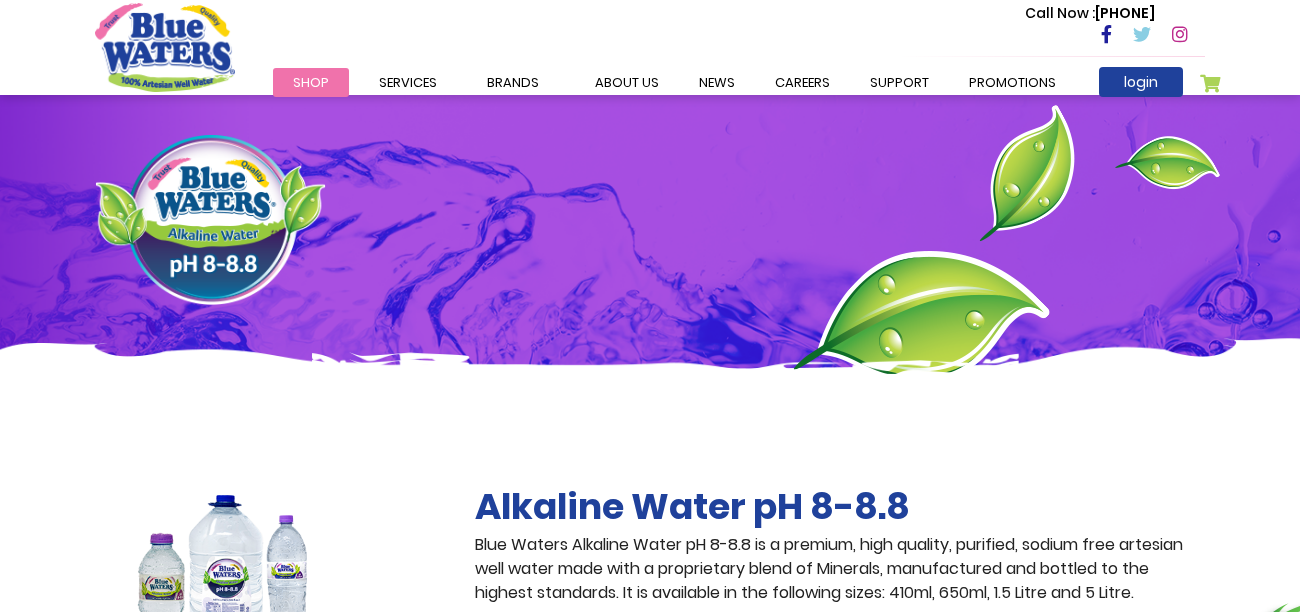 scroll, scrollTop: 0, scrollLeft: 0, axis: both 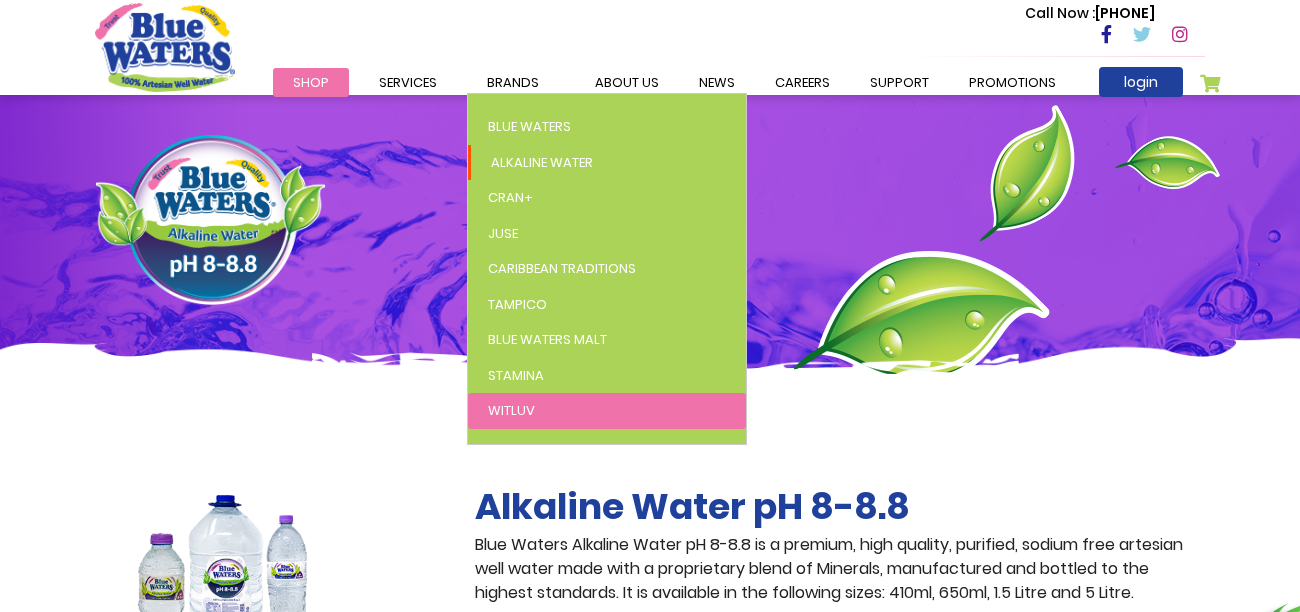 click on "WitLuv" at bounding box center (511, 410) 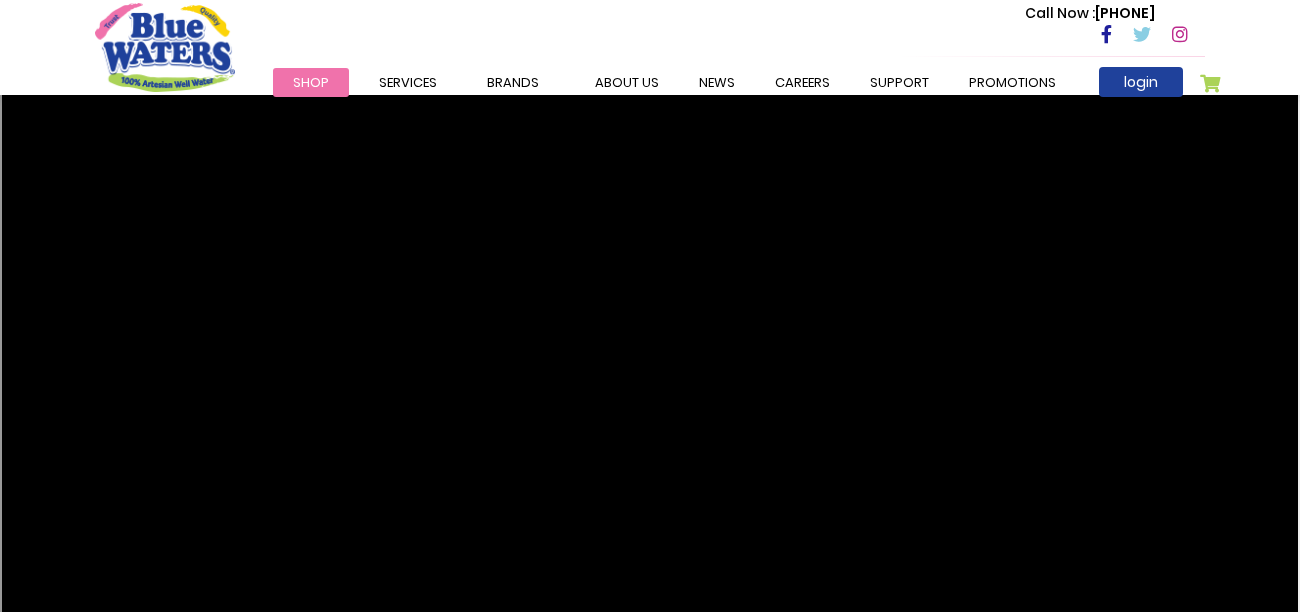 scroll, scrollTop: 181, scrollLeft: 0, axis: vertical 